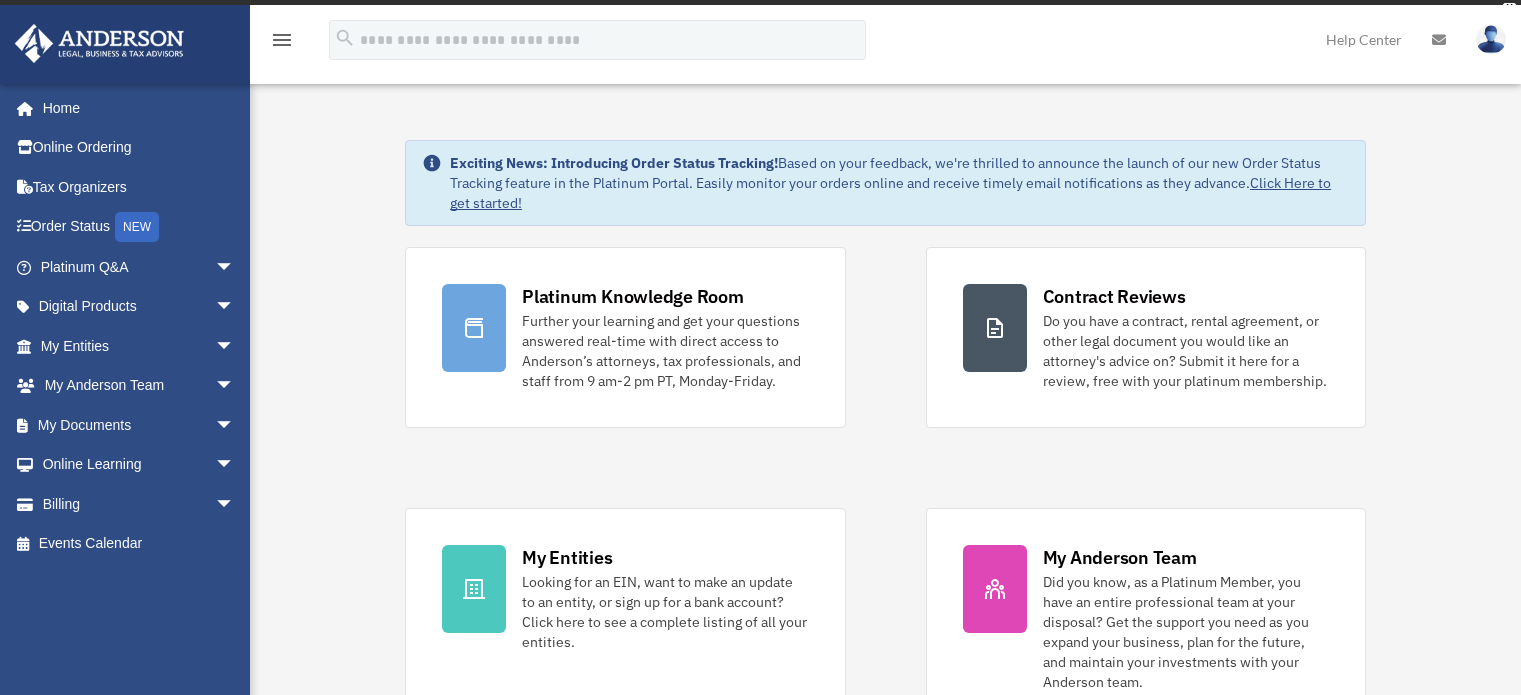 scroll, scrollTop: 0, scrollLeft: 0, axis: both 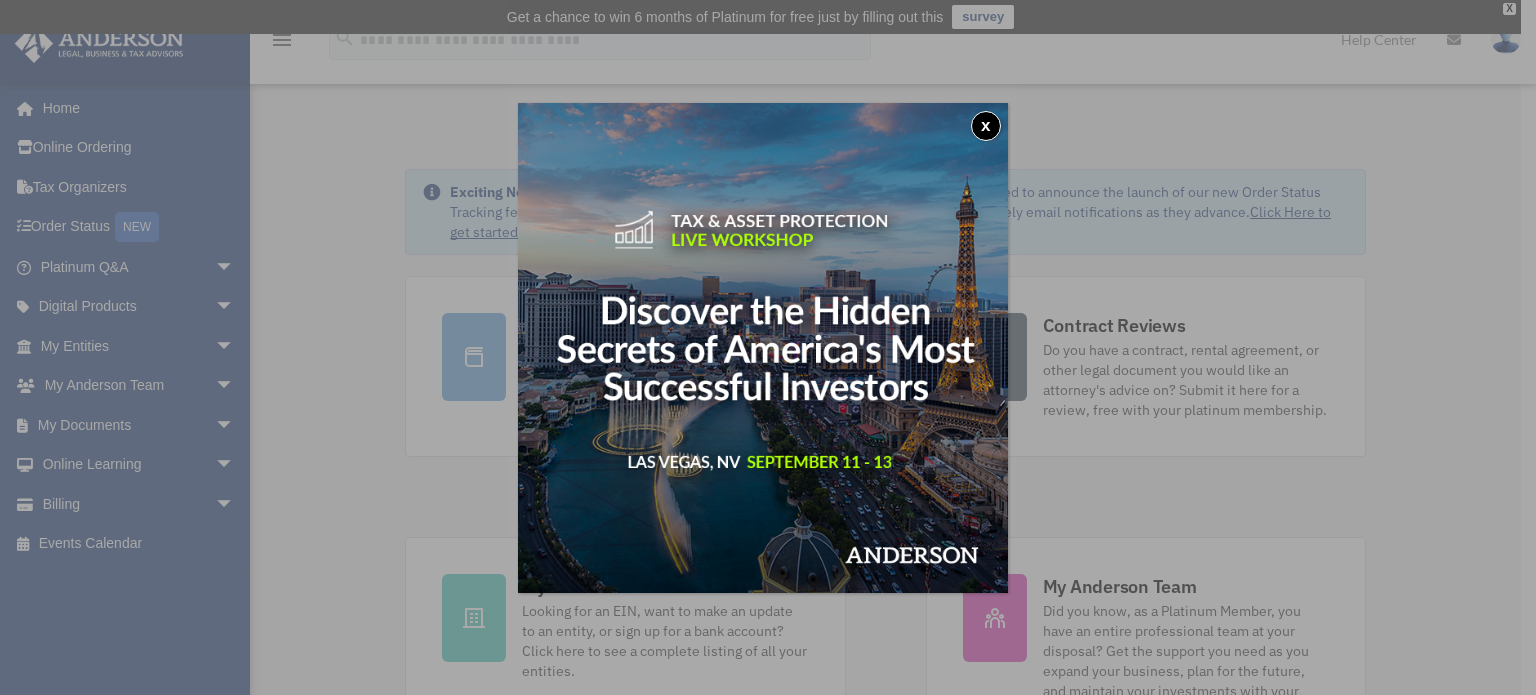click on "x" at bounding box center [986, 126] 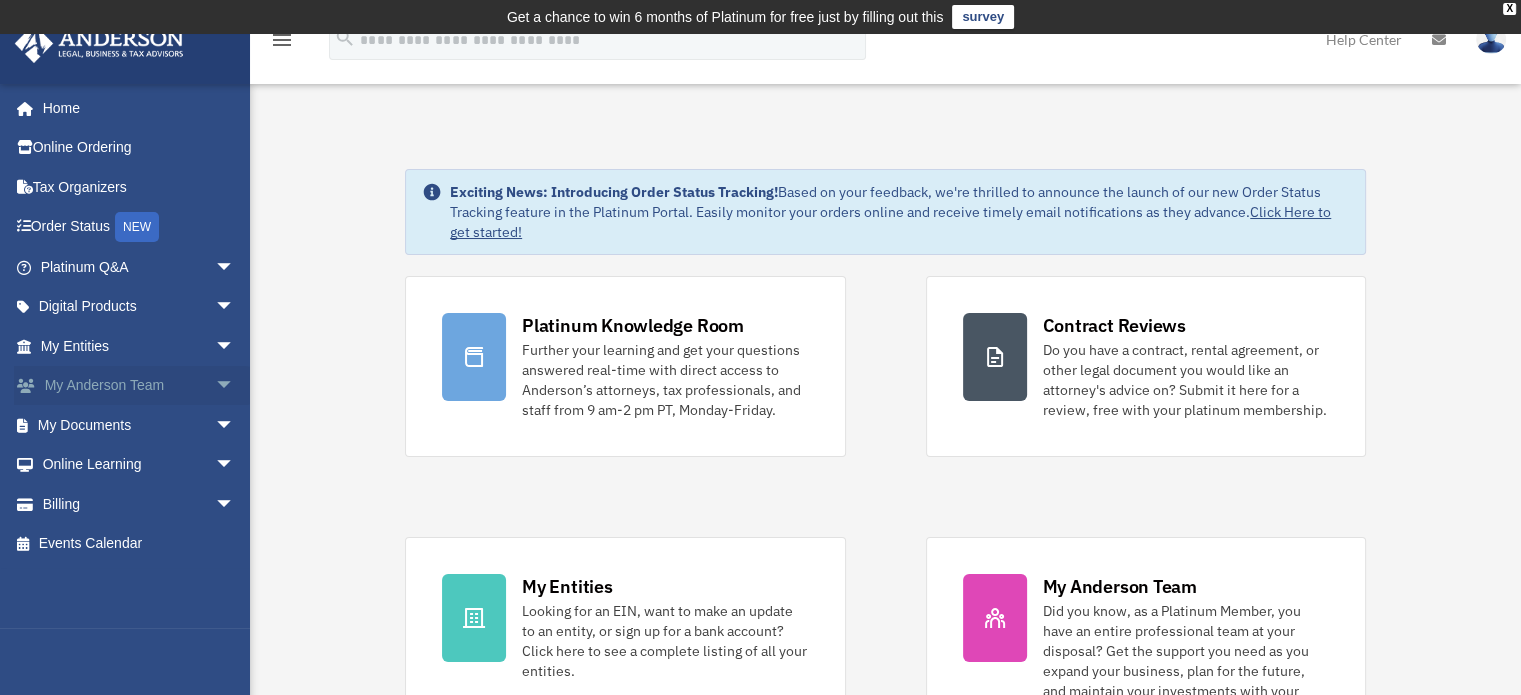 click on "arrow_drop_down" at bounding box center (235, 386) 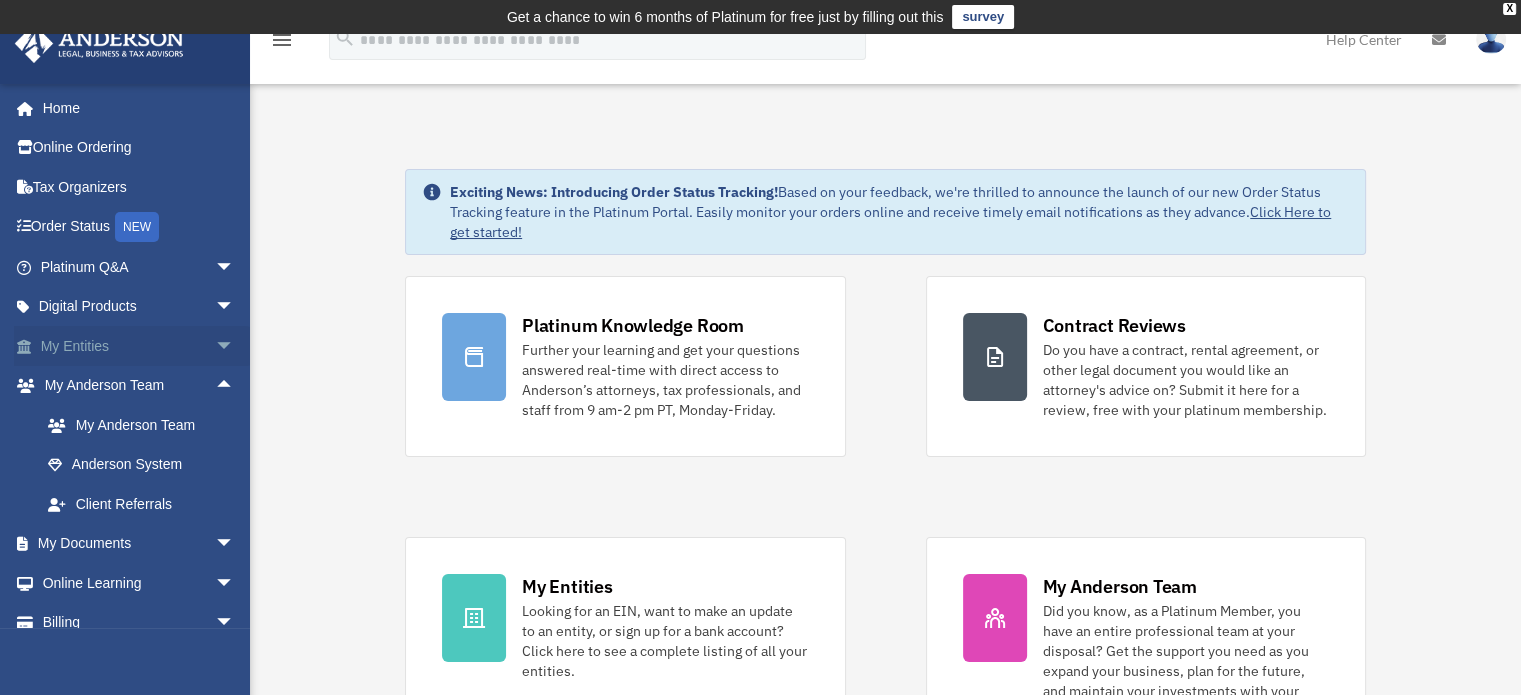 click on "arrow_drop_down" at bounding box center [235, 346] 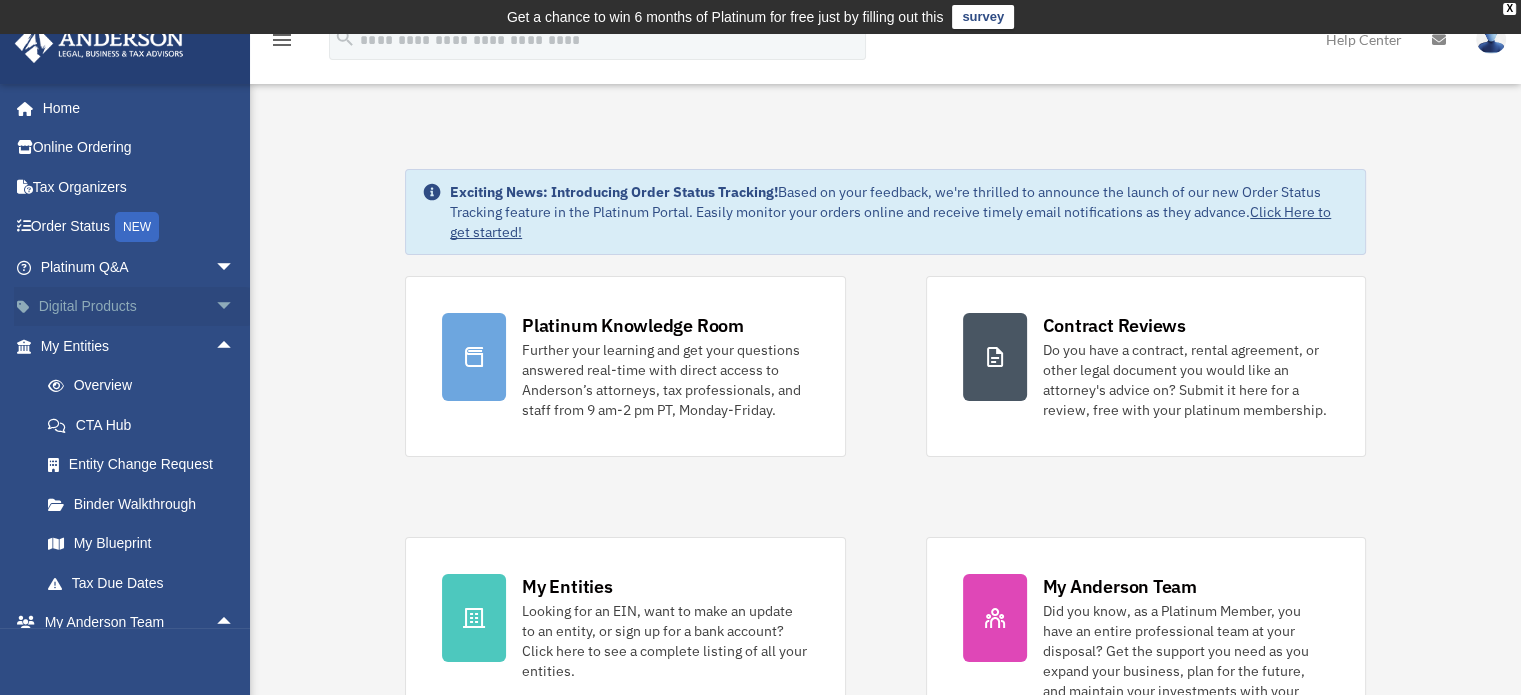 click on "arrow_drop_down" at bounding box center [235, 307] 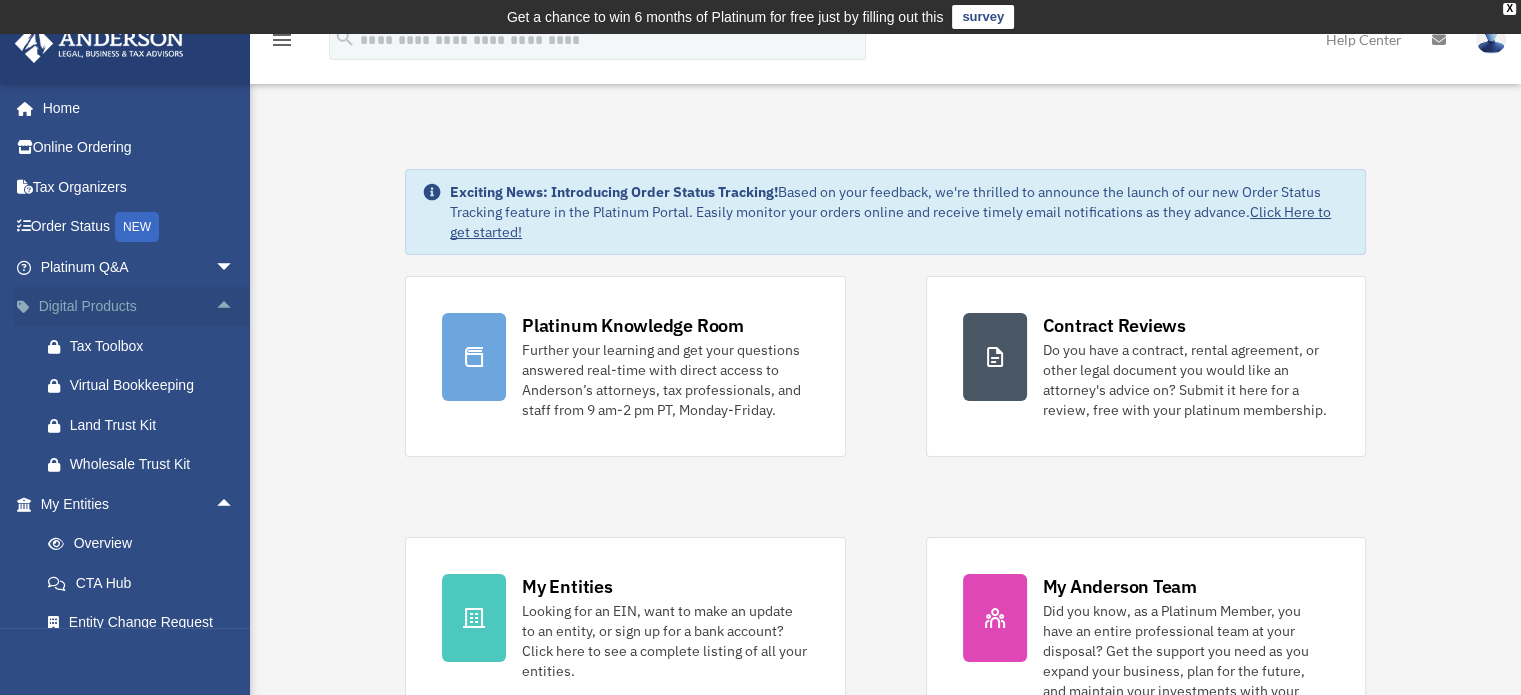 click on "arrow_drop_up" at bounding box center [235, 307] 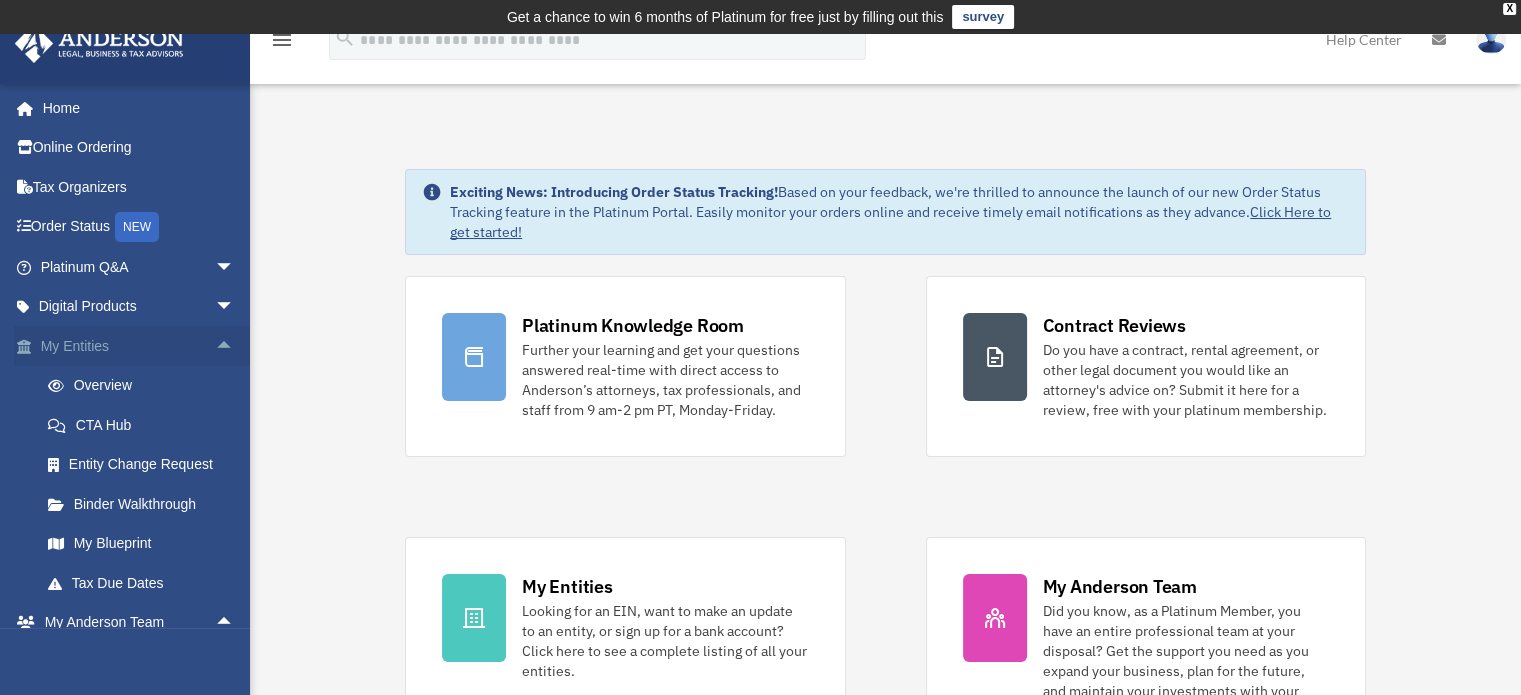click on "arrow_drop_up" at bounding box center [235, 346] 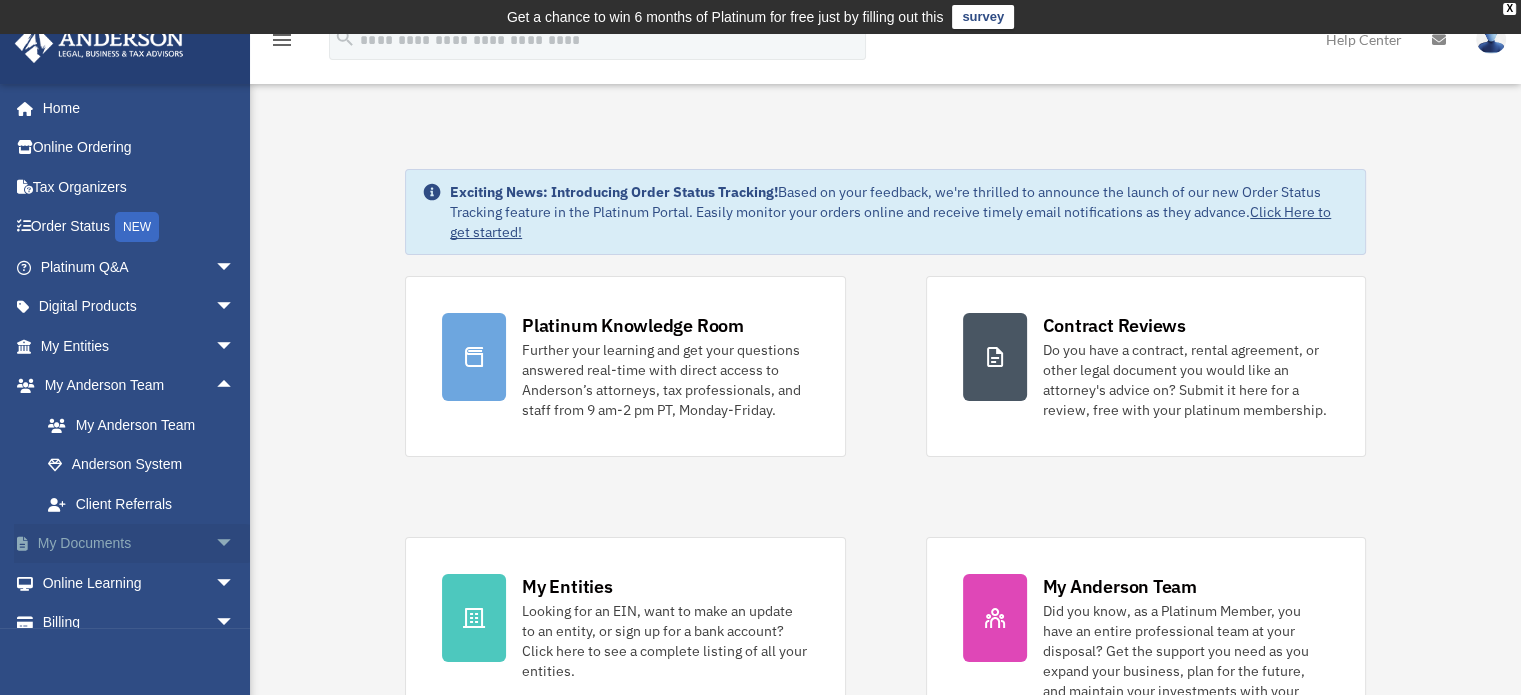 click on "arrow_drop_down" at bounding box center [235, 544] 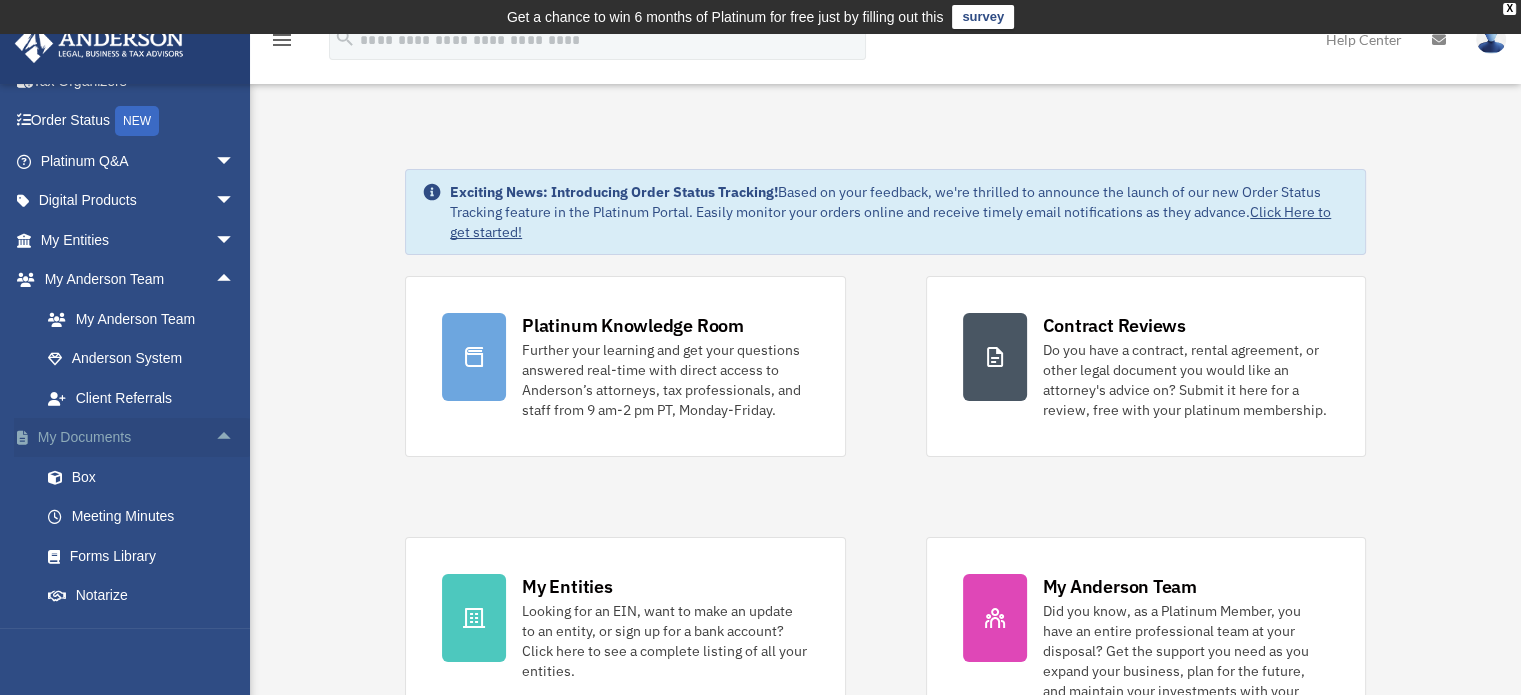 scroll, scrollTop: 119, scrollLeft: 0, axis: vertical 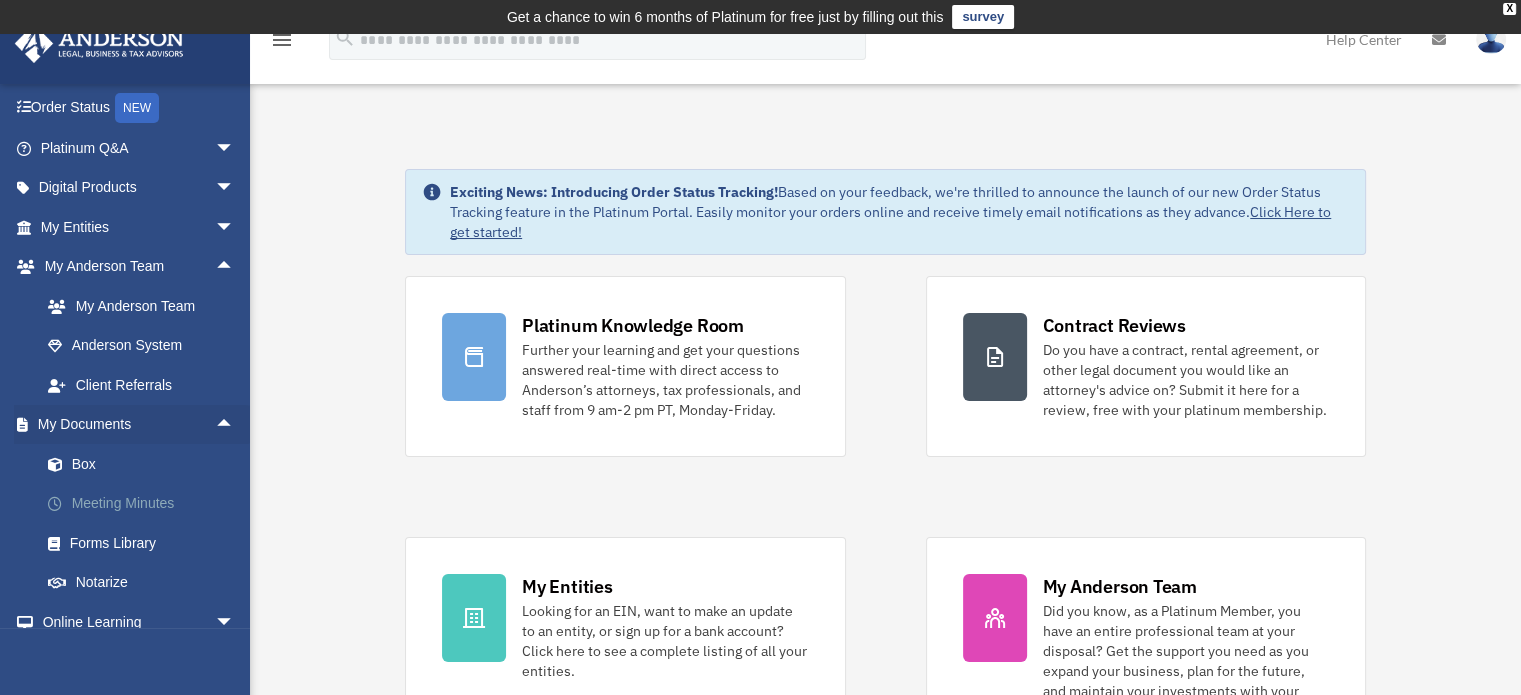 click on "Meeting Minutes" at bounding box center (146, 504) 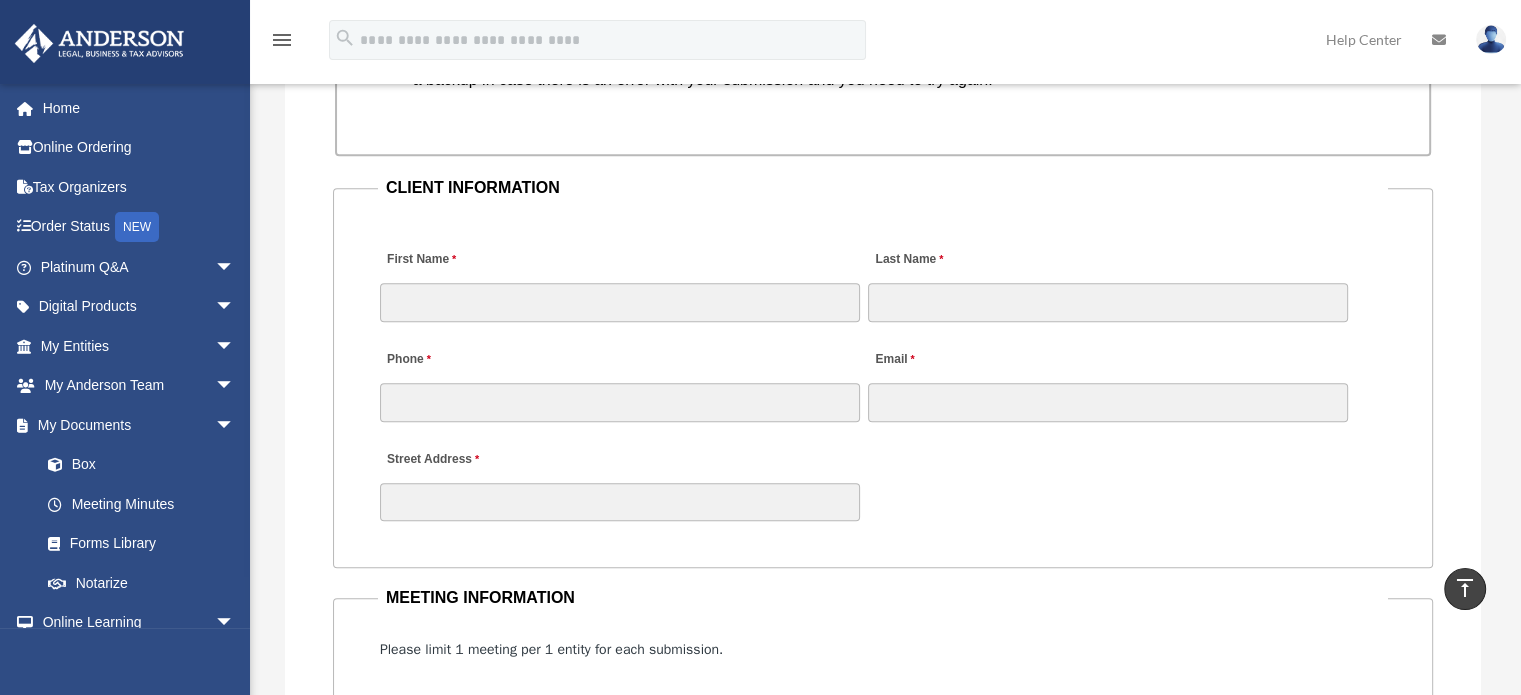 scroll, scrollTop: 2052, scrollLeft: 0, axis: vertical 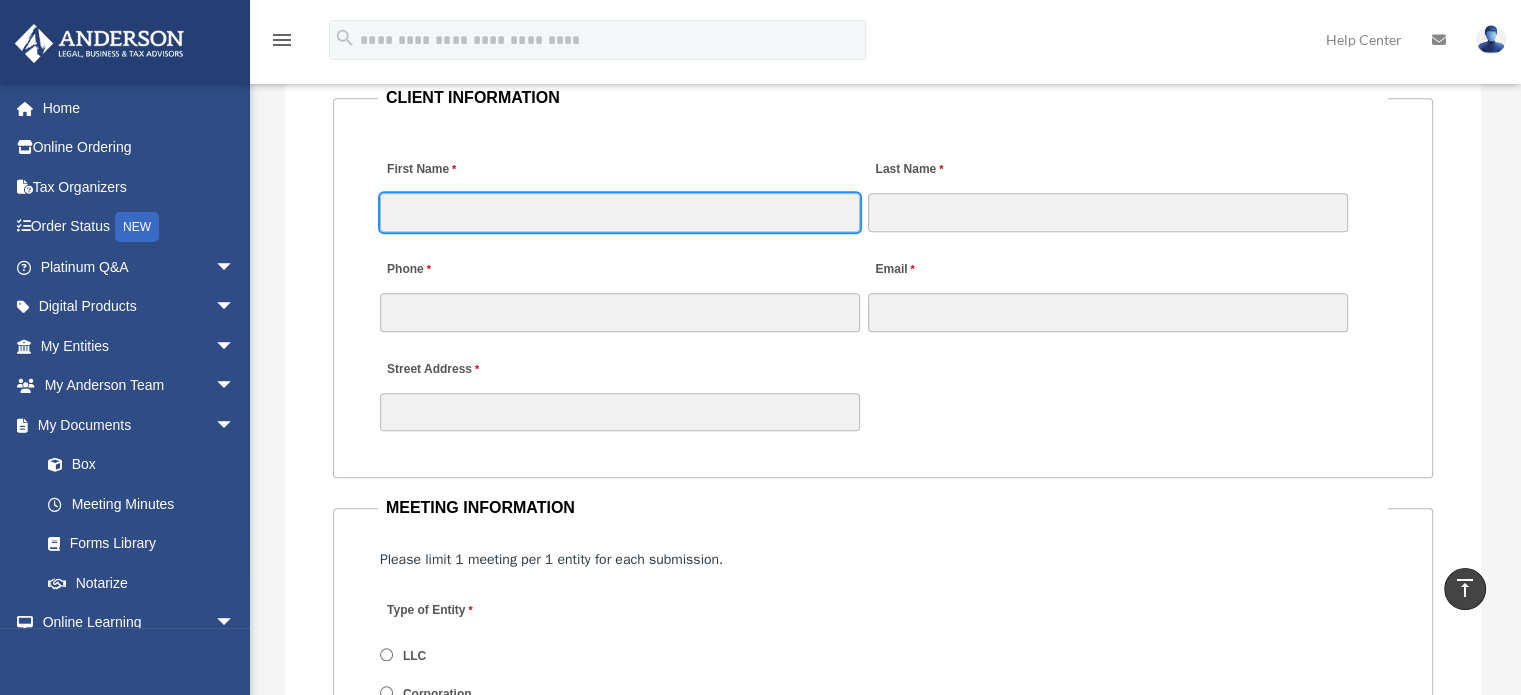 click on "First Name" at bounding box center (620, 212) 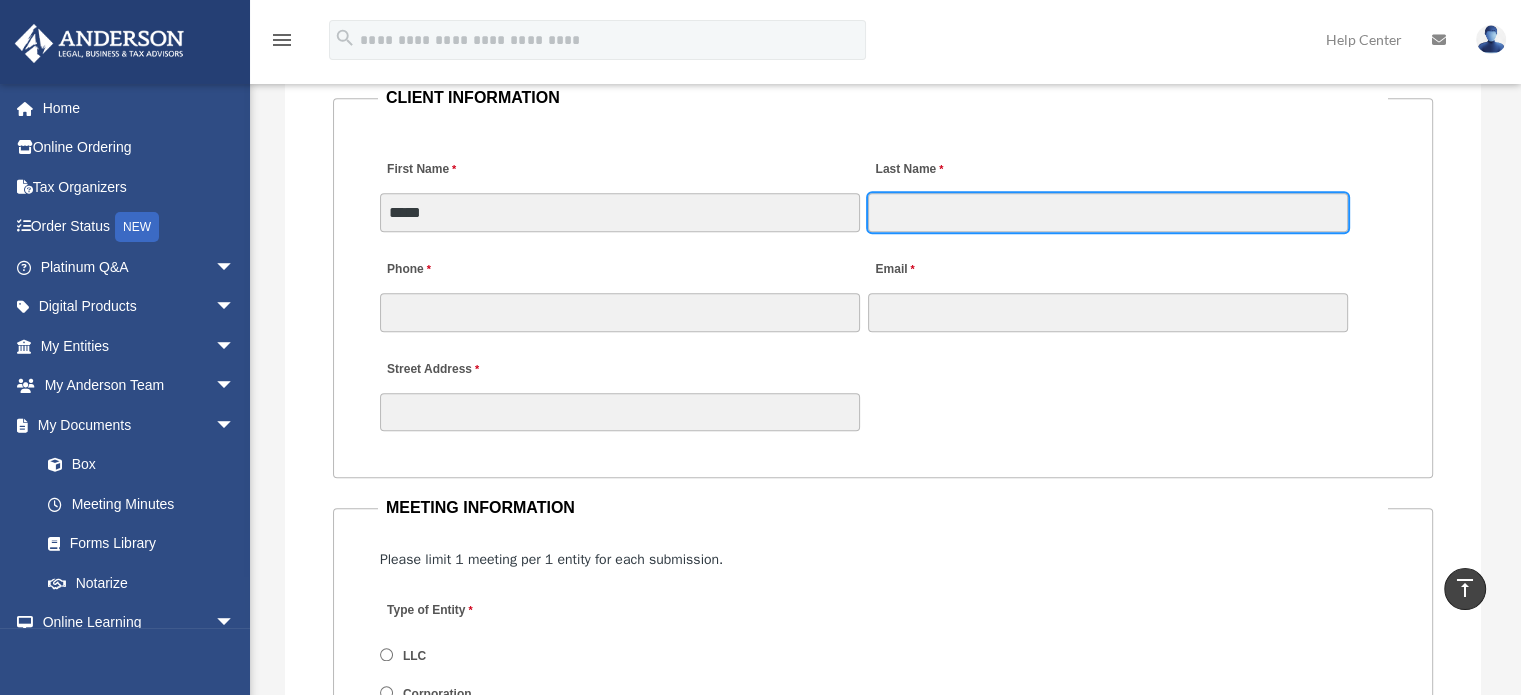 type on "****" 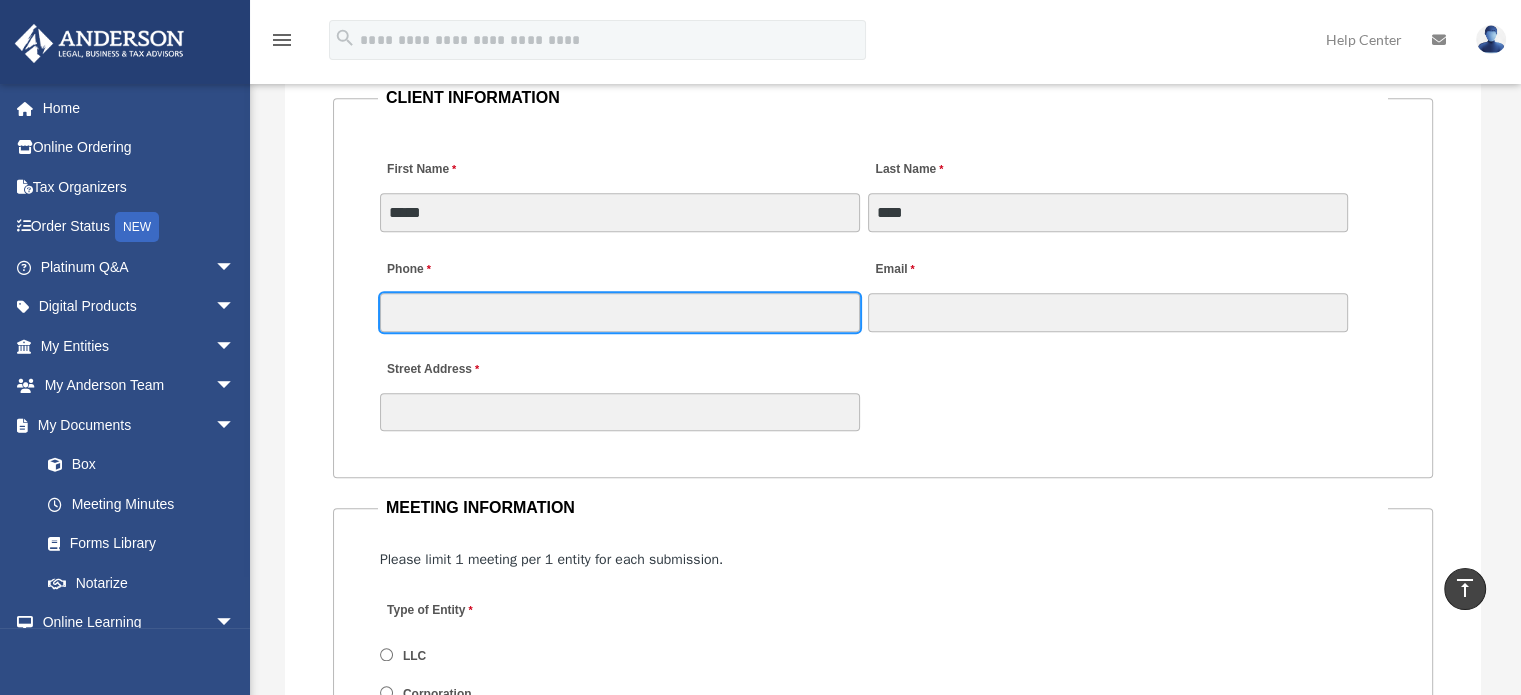 type on "**********" 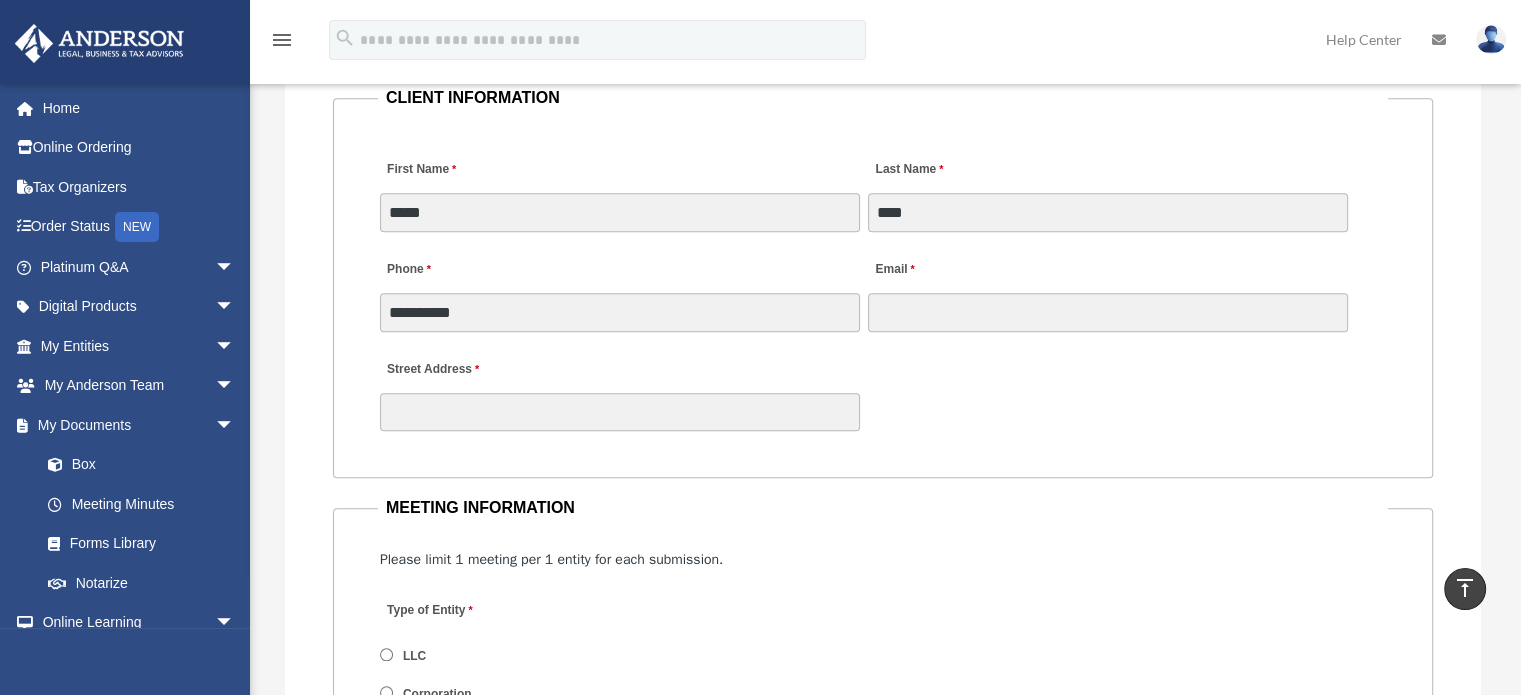 type on "**********" 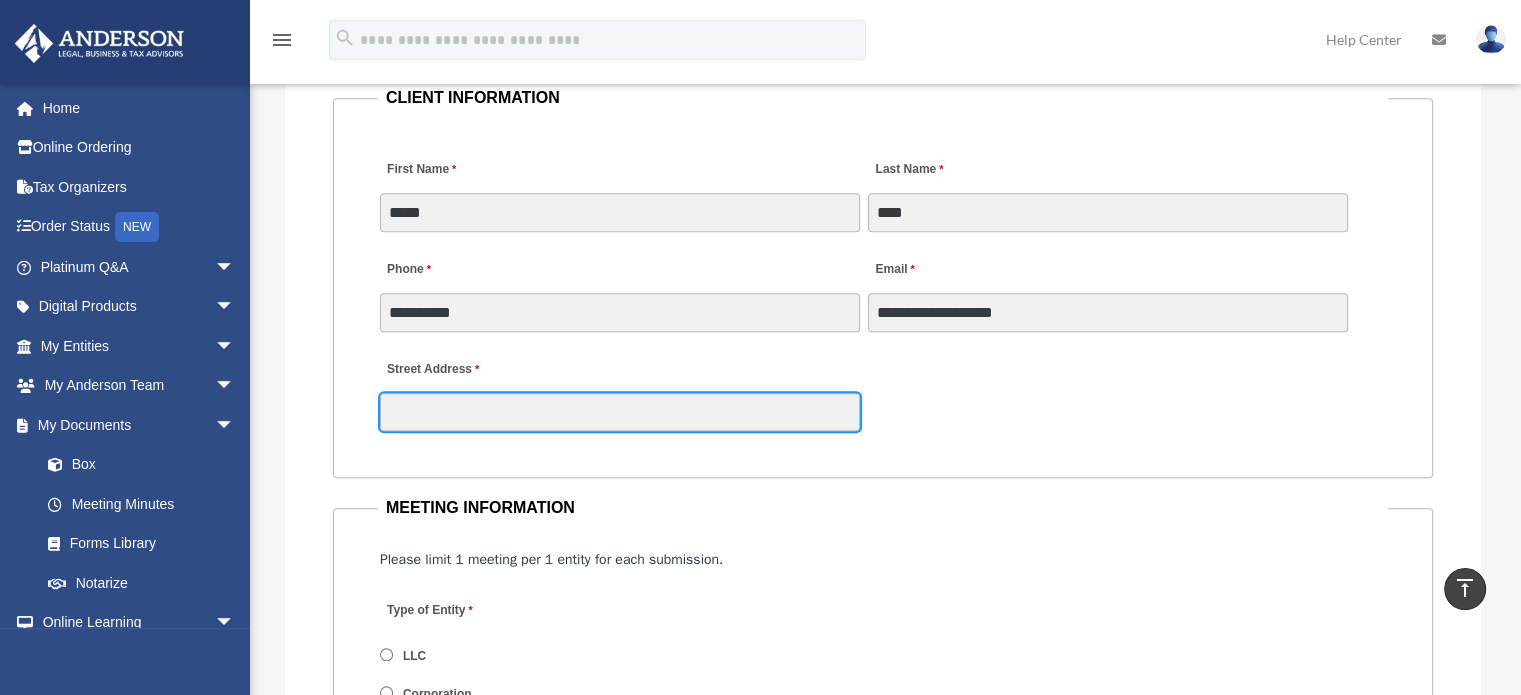 type on "**********" 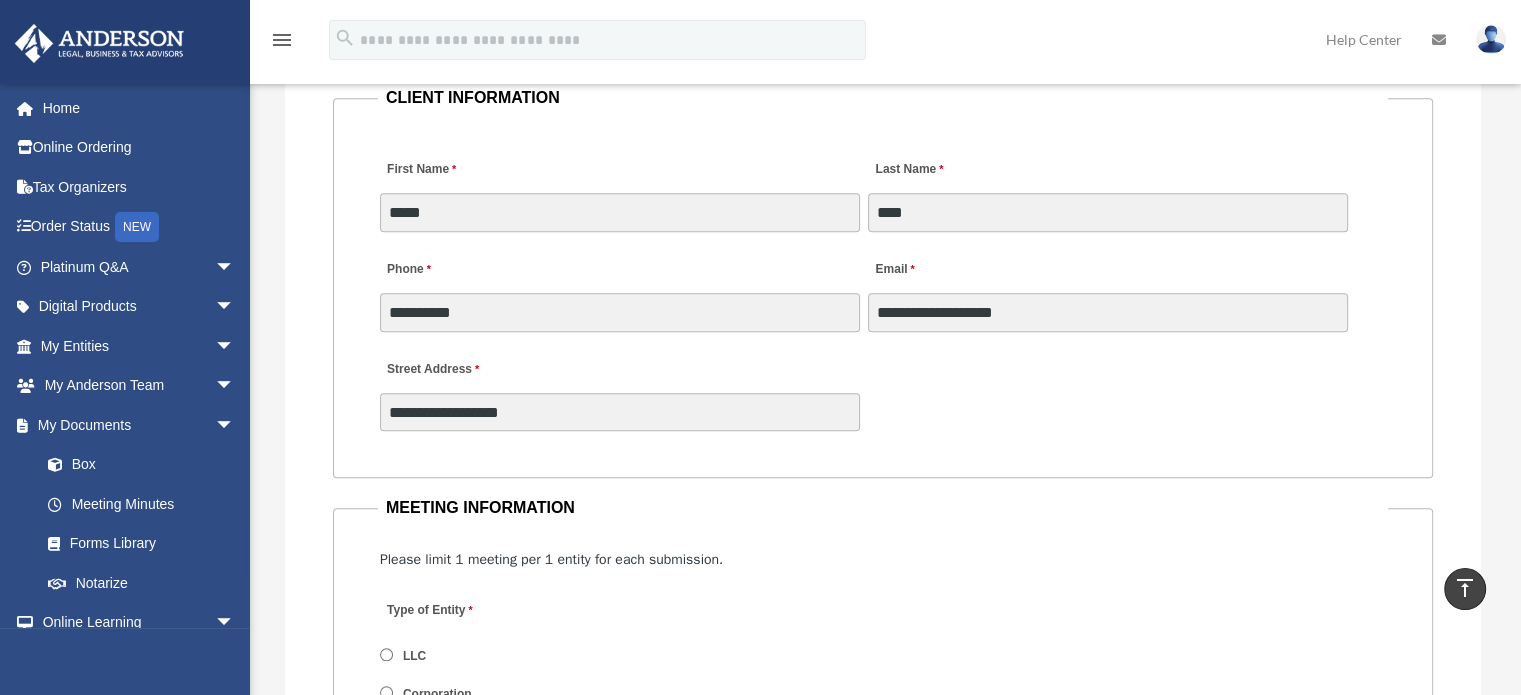 type on "**" 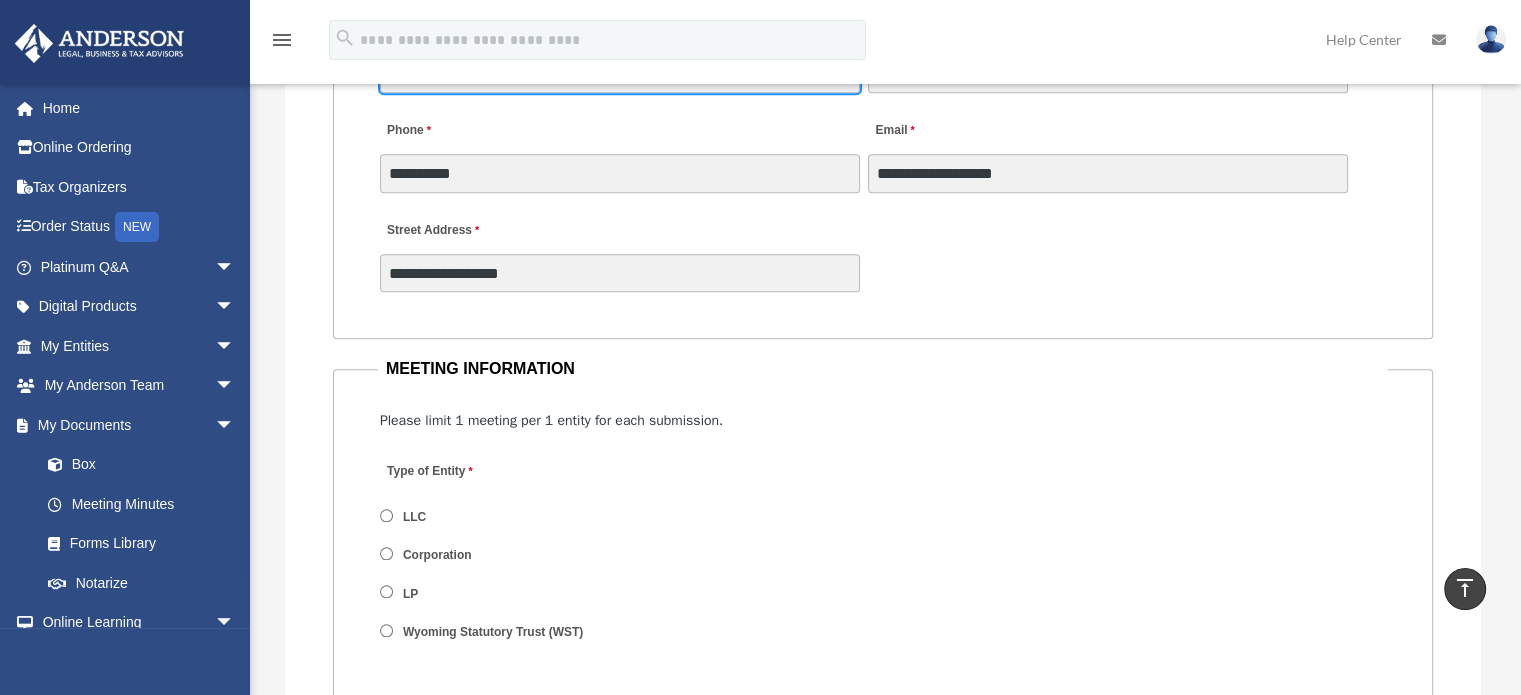 scroll, scrollTop: 2396, scrollLeft: 0, axis: vertical 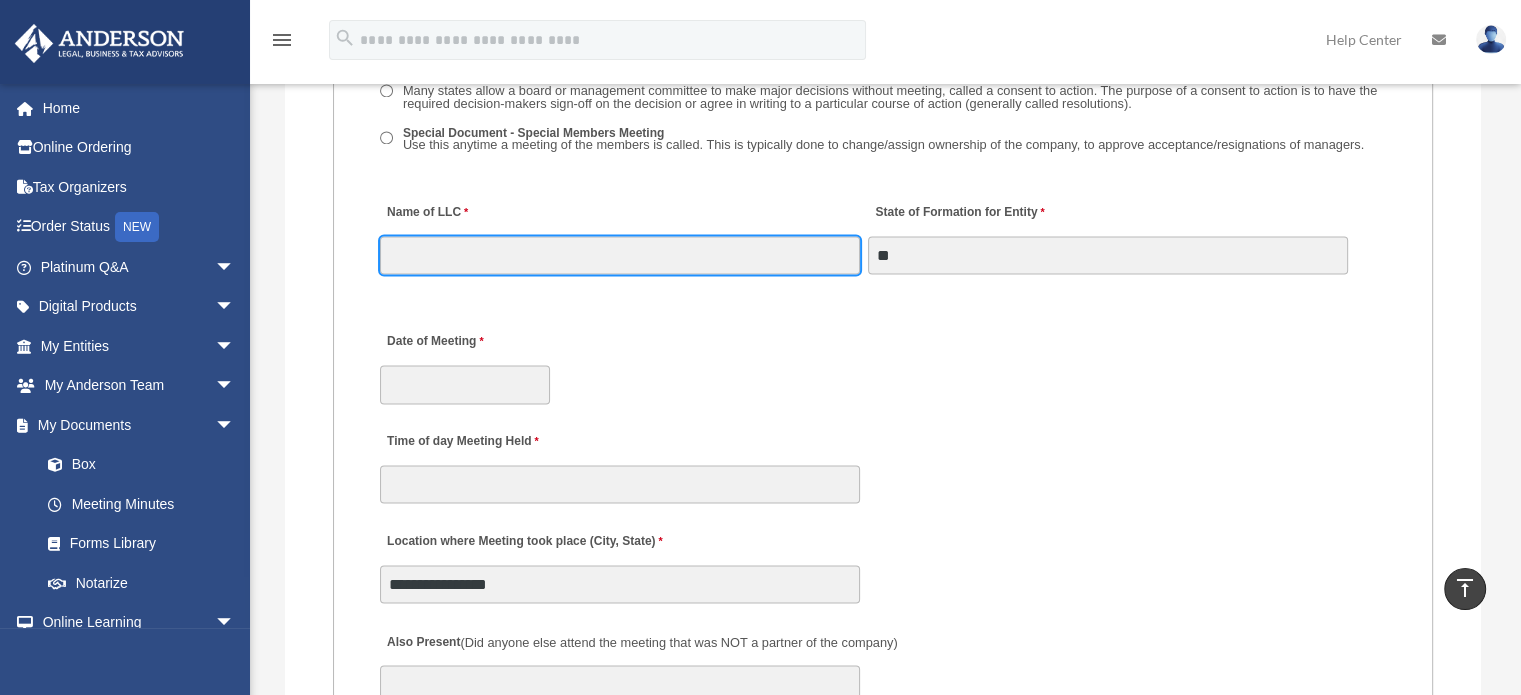 click on "Name of LLC" at bounding box center (620, 255) 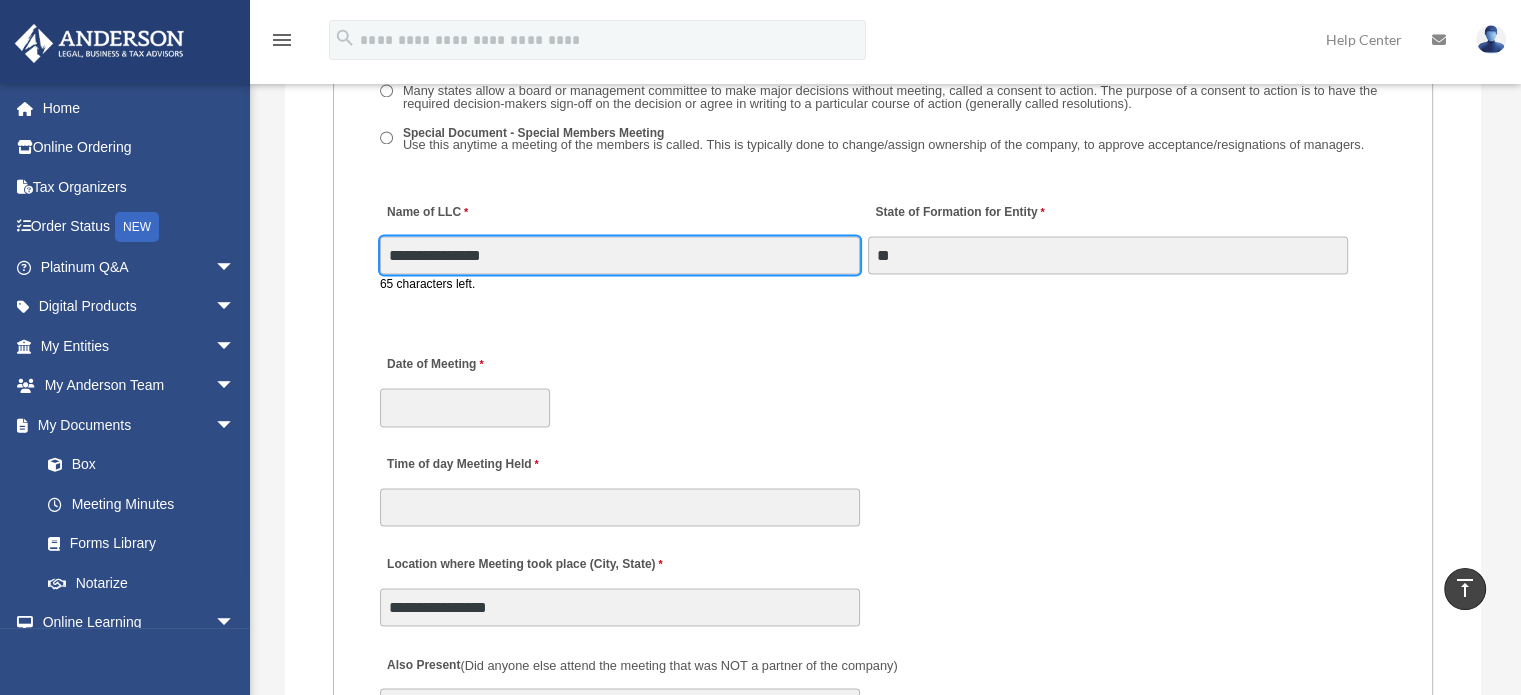 type on "**********" 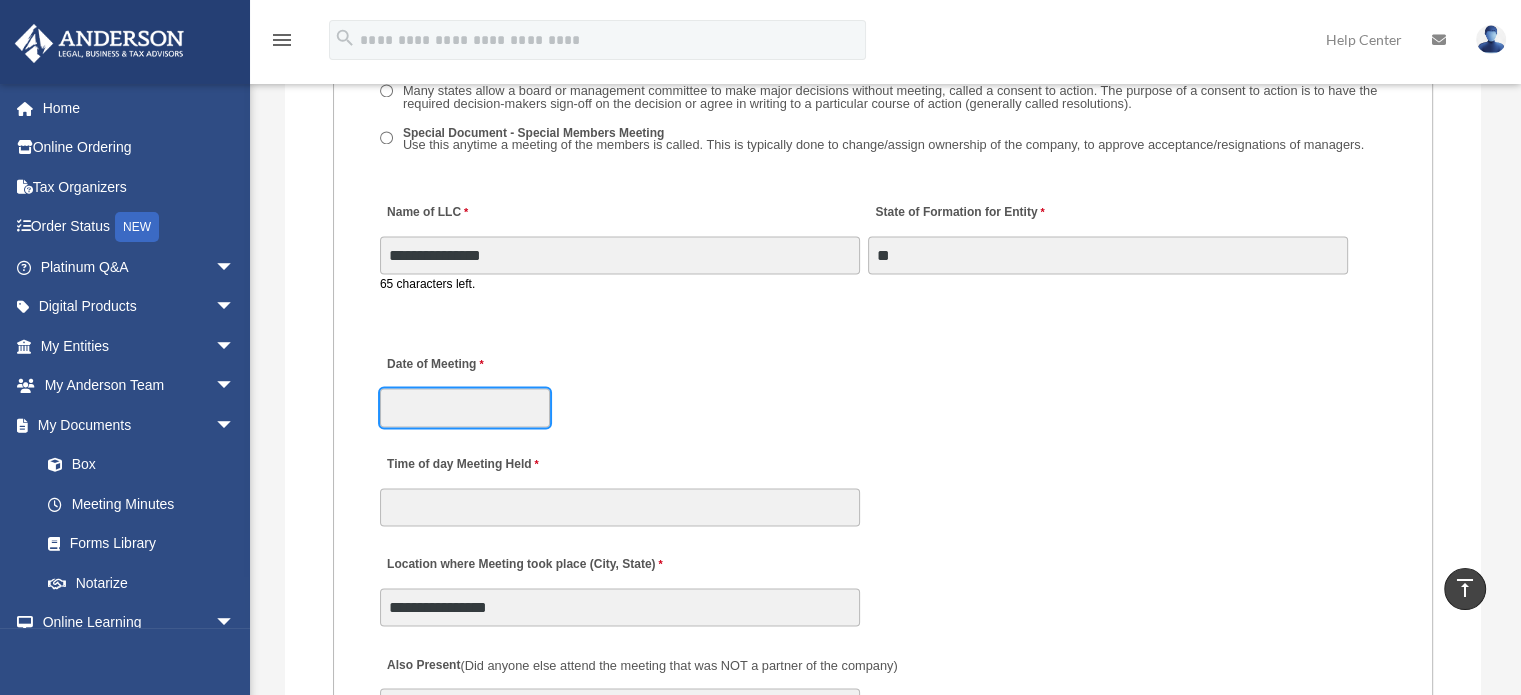 click on "X
Get a chance to win 6 months of Platinum for free just by filling out this
survey" at bounding box center [760, -273] 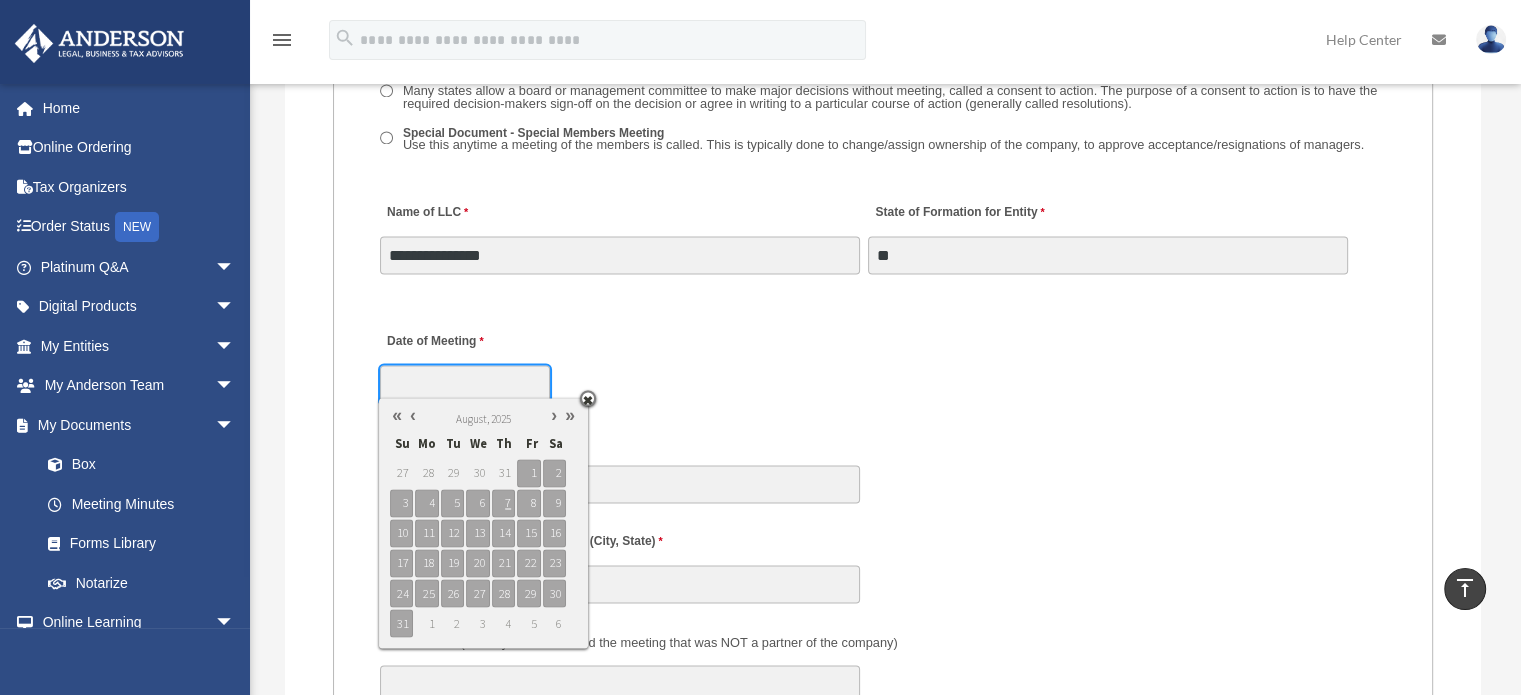 click at bounding box center (397, 415) 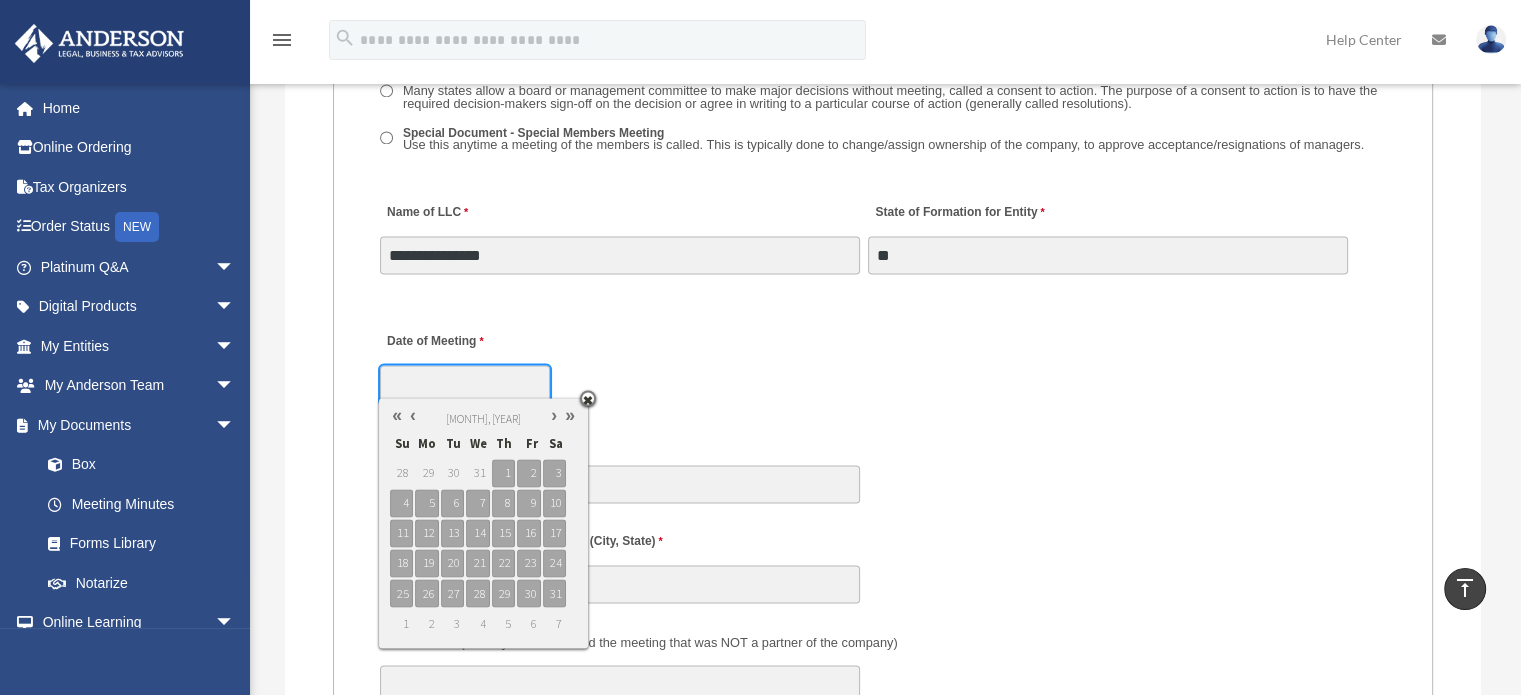 click at bounding box center [413, 415] 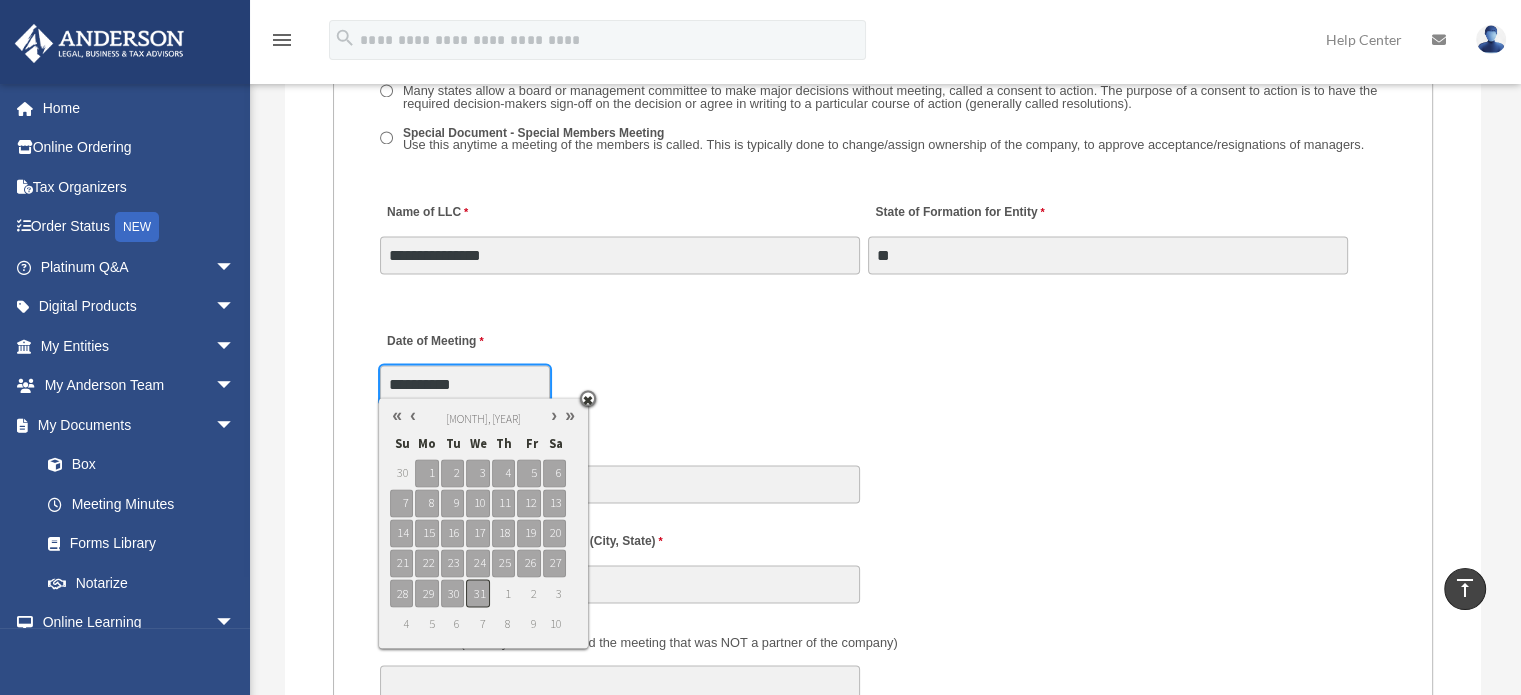click on "31" at bounding box center [477, 593] 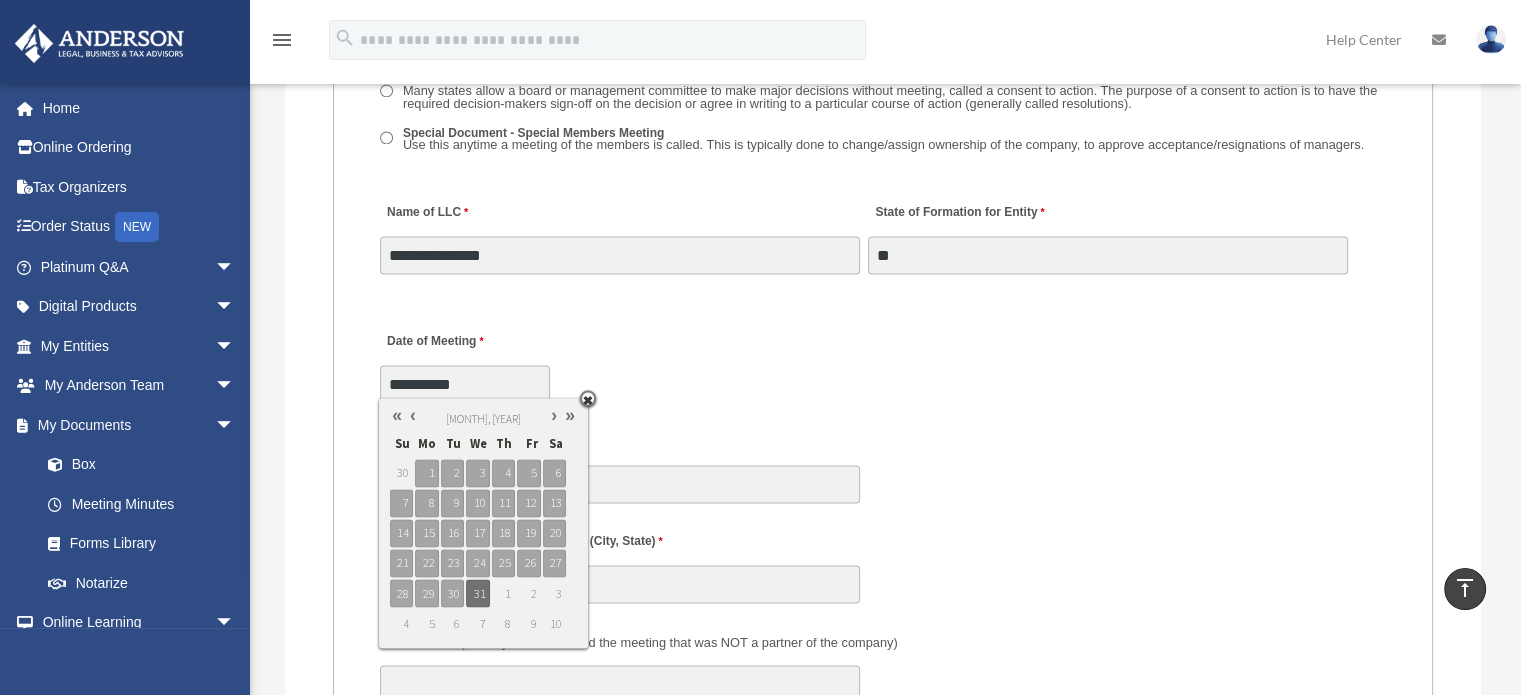 click on "**********" at bounding box center (883, 362) 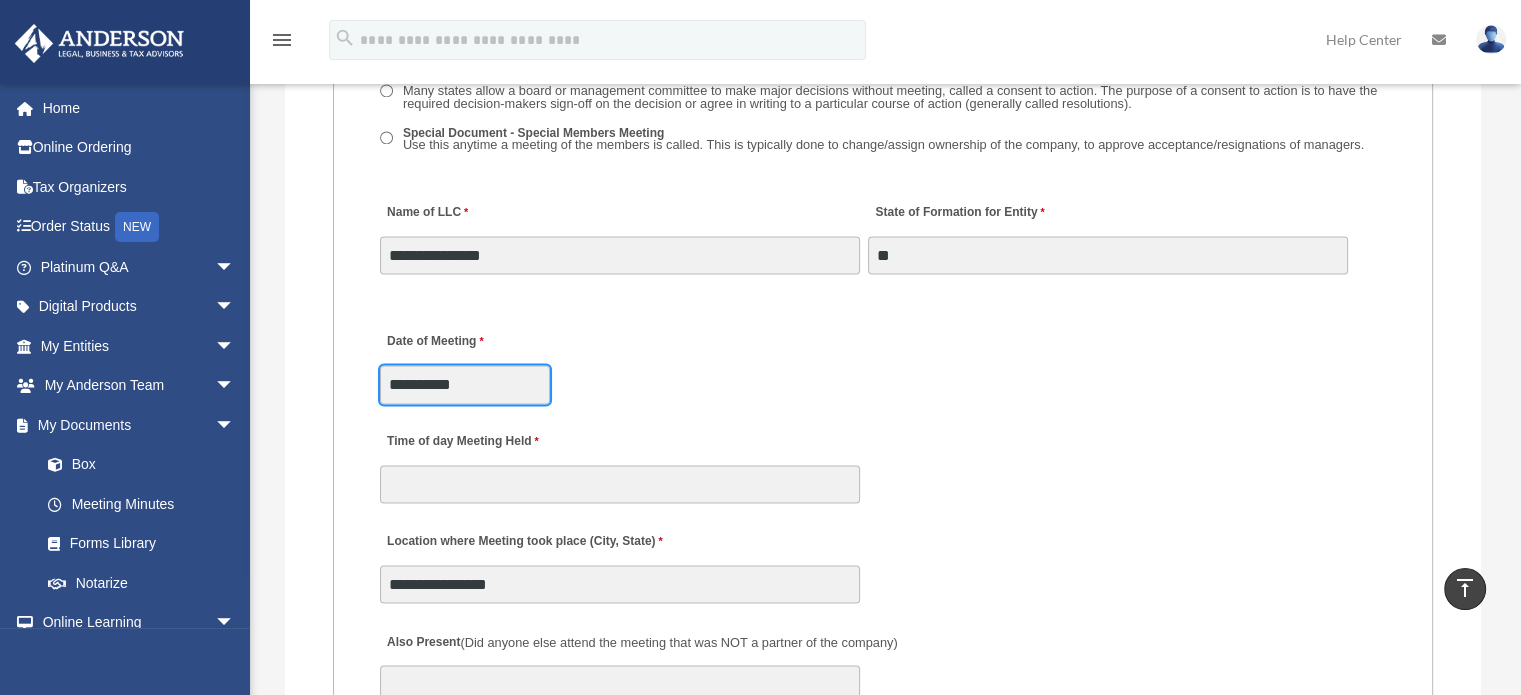 click on "**********" at bounding box center (465, 384) 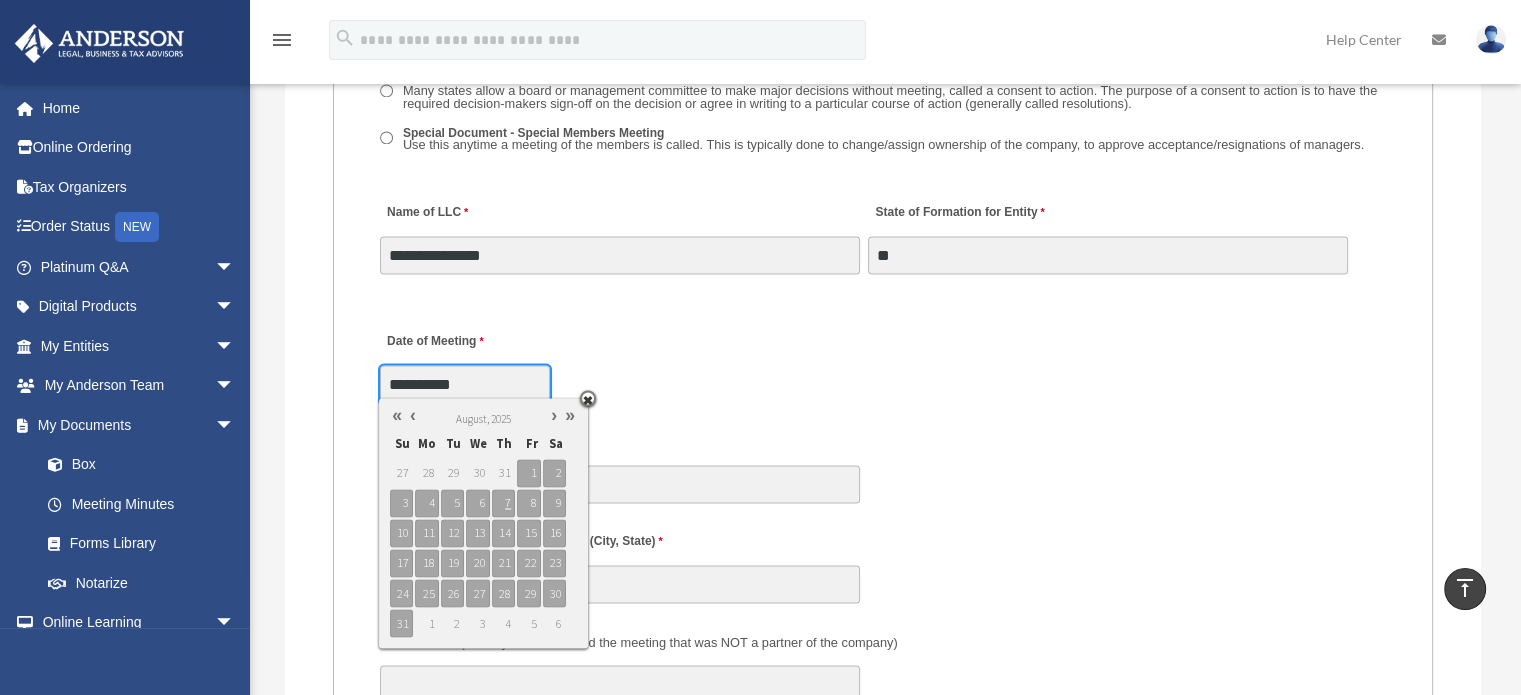 type on "**********" 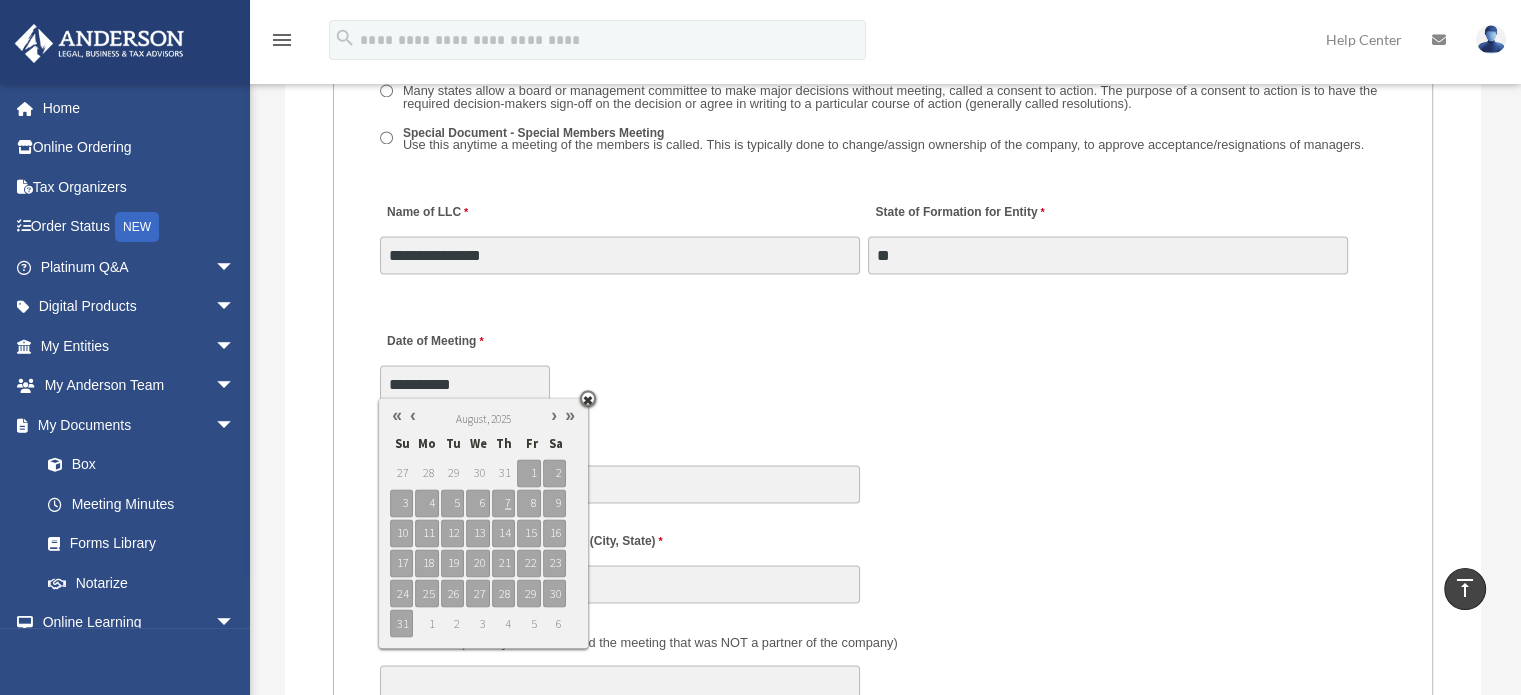 click on "**********" at bounding box center [883, 362] 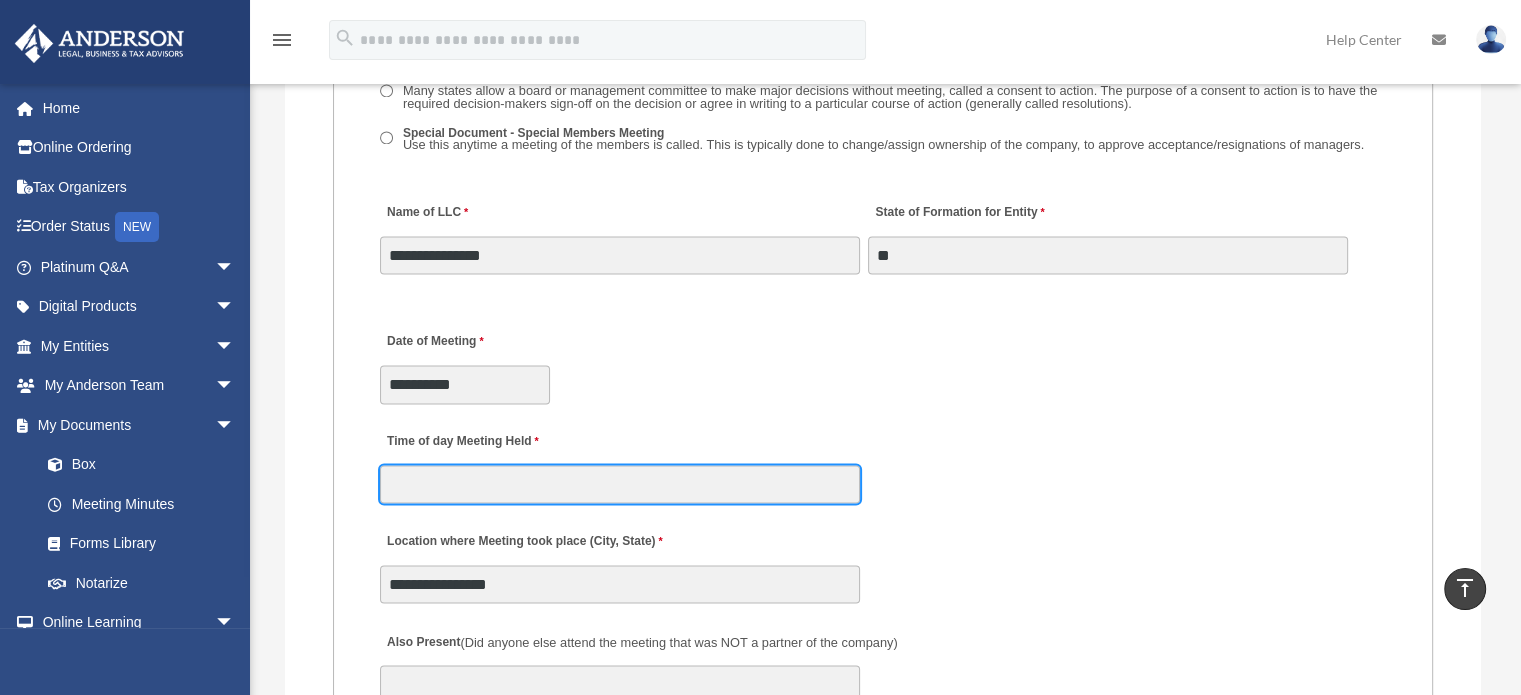 click on "Time of day Meeting Held" at bounding box center [620, 484] 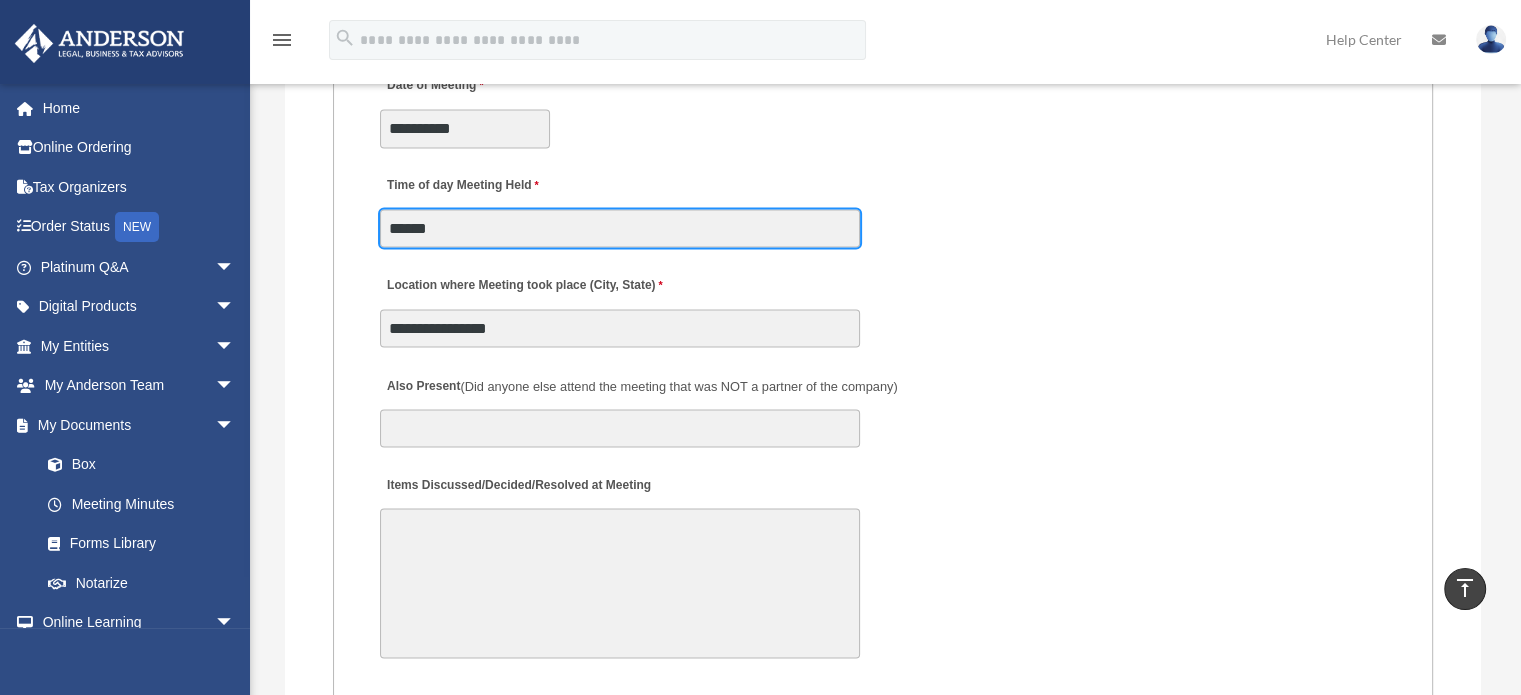 scroll, scrollTop: 3479, scrollLeft: 0, axis: vertical 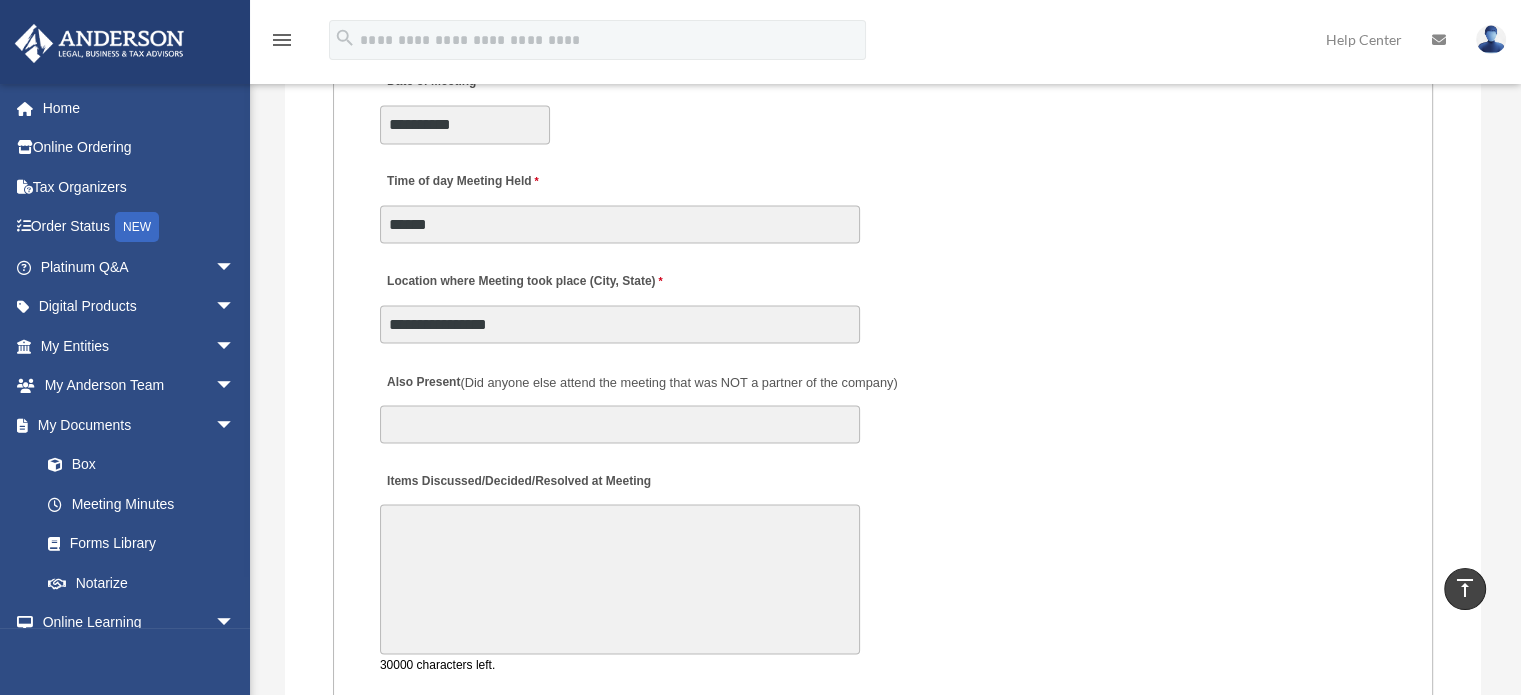 click on "Items Discussed/Decided/Resolved at Meeting" at bounding box center (620, 579) 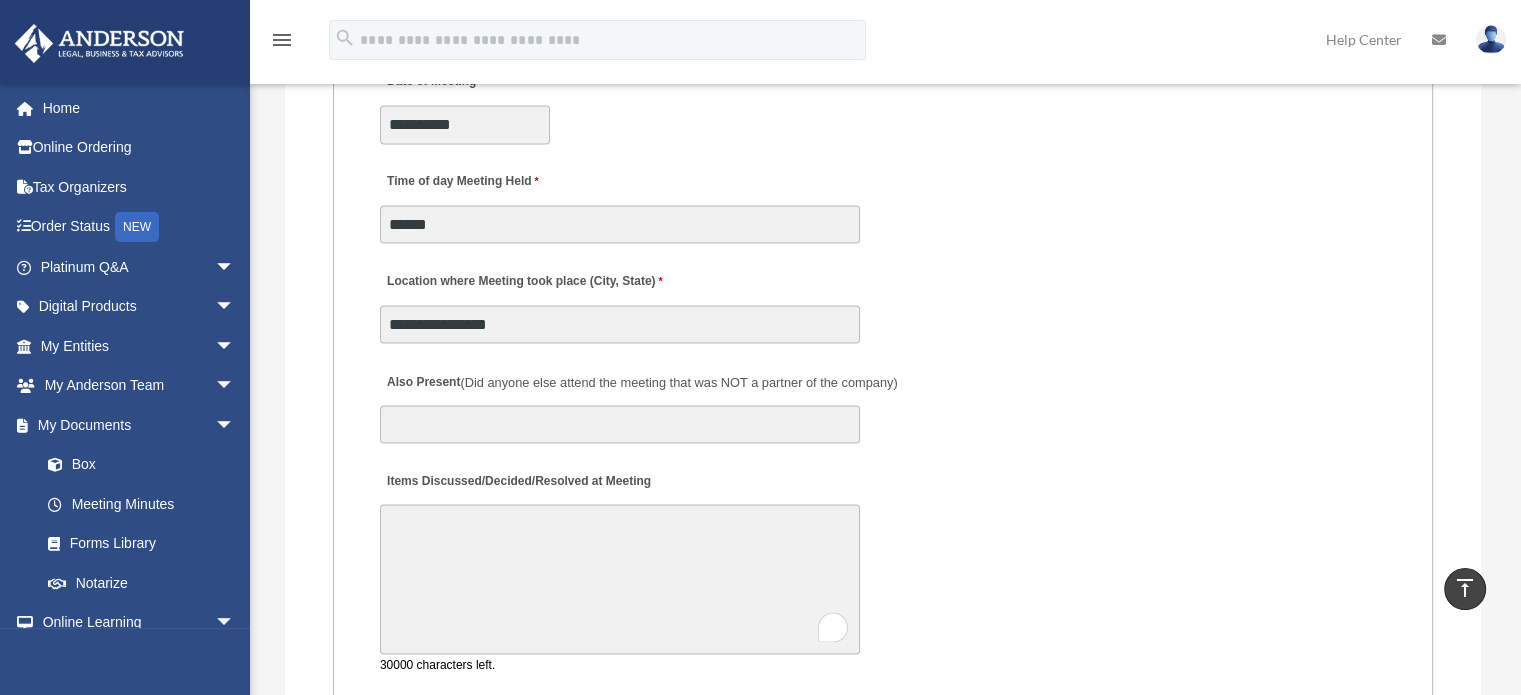 paste on "**********" 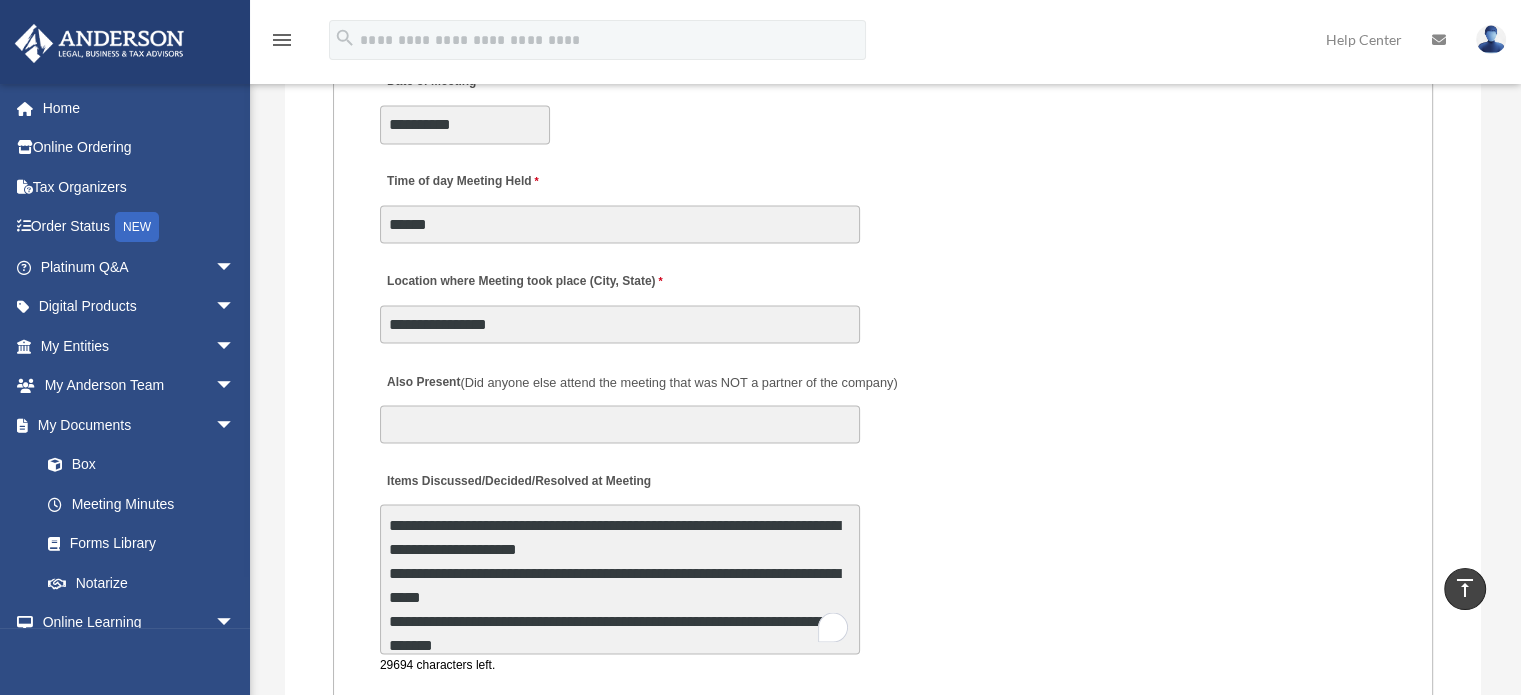 scroll, scrollTop: 48, scrollLeft: 0, axis: vertical 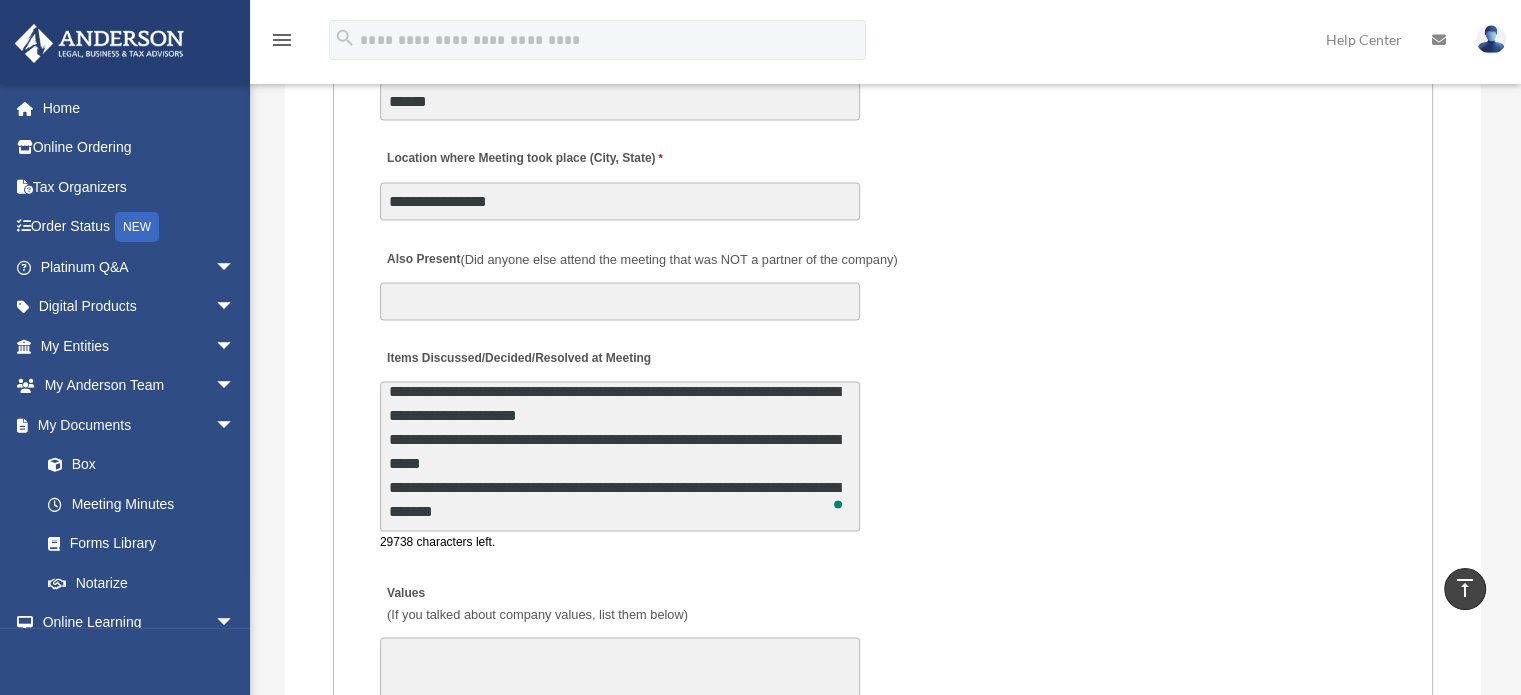 type on "**********" 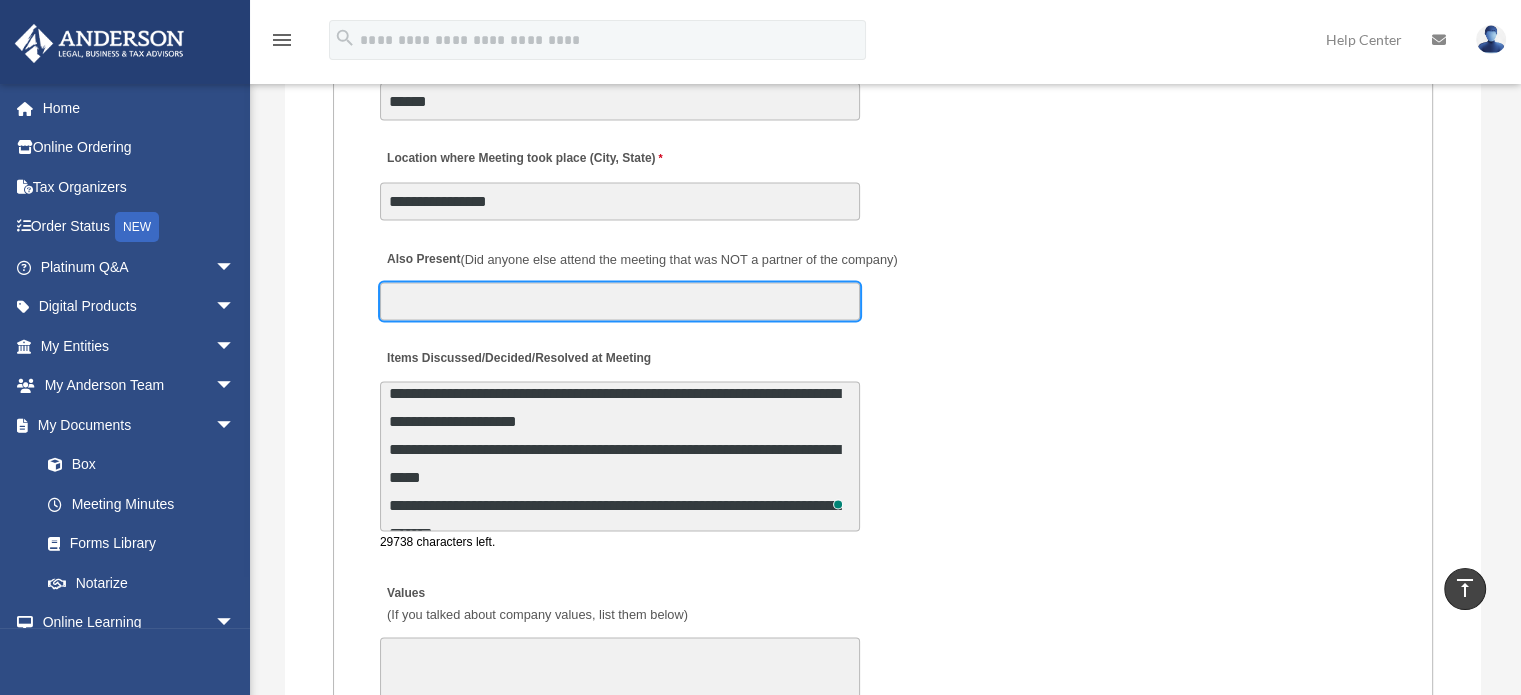 click on "Also Present  (Did anyone else attend the meeting that was NOT a partner of the company)" at bounding box center [620, 301] 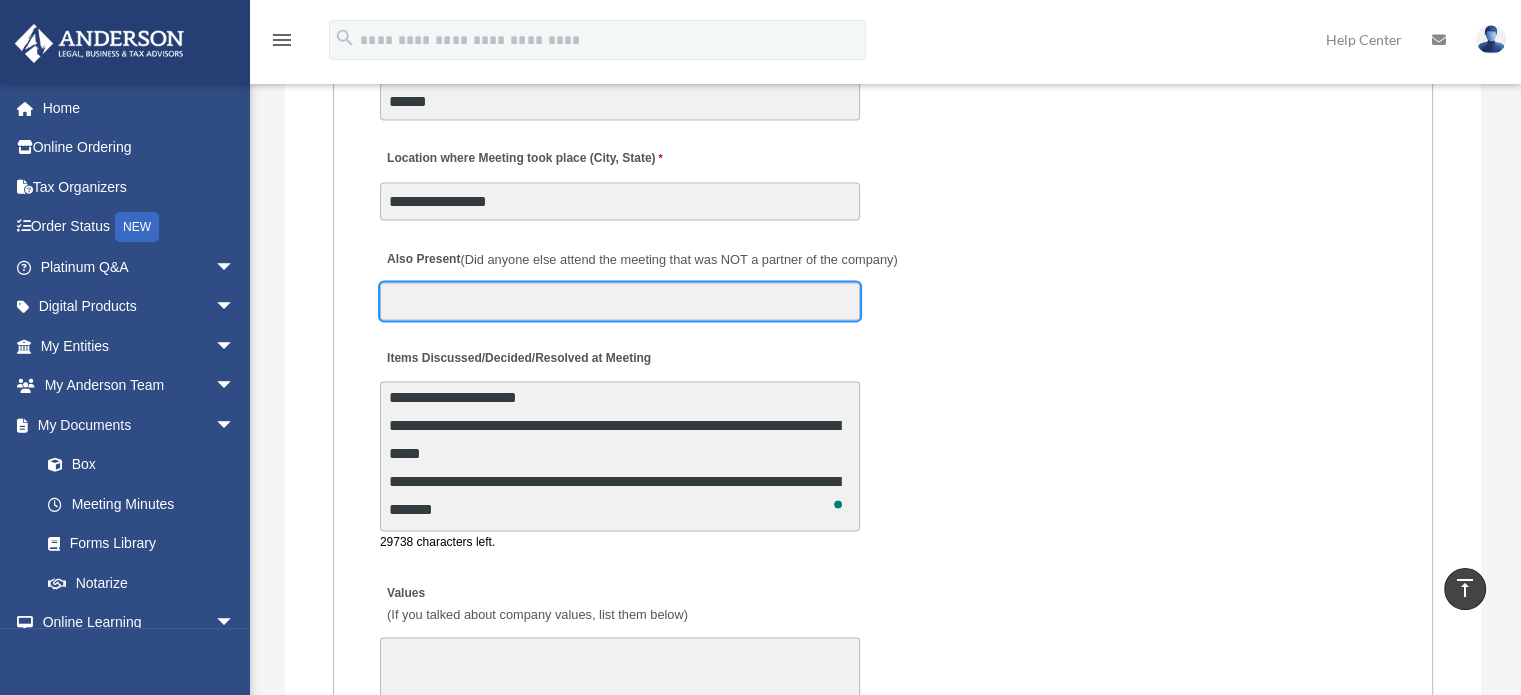 scroll, scrollTop: 35, scrollLeft: 0, axis: vertical 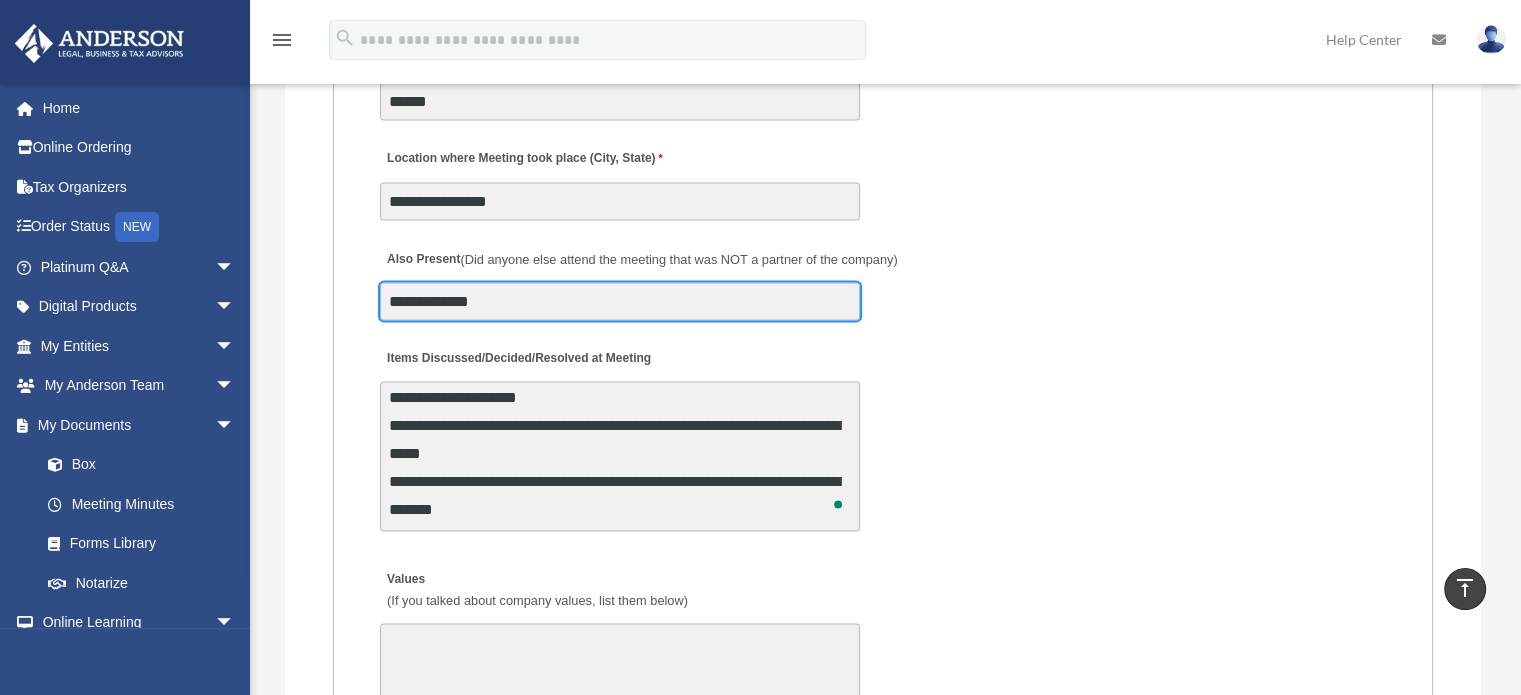type on "**********" 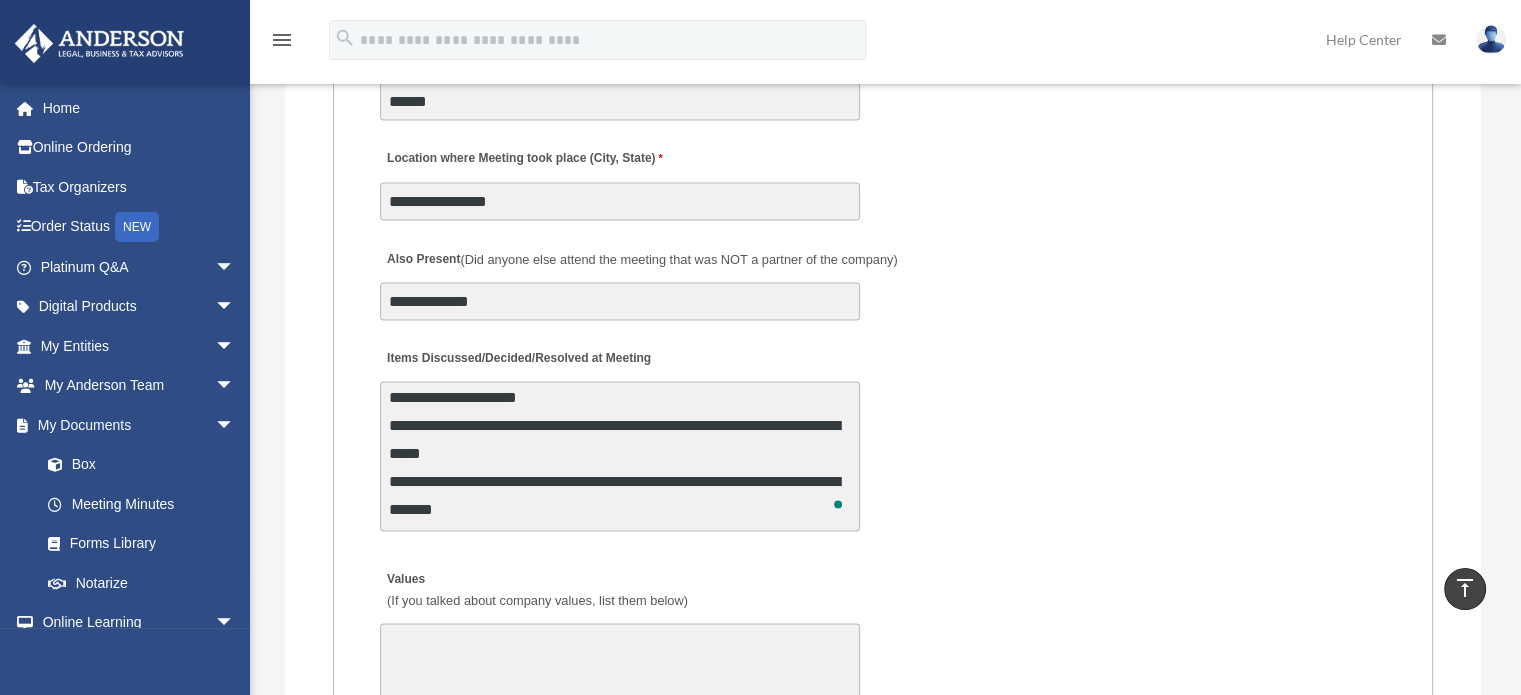 click on "**********" at bounding box center [883, 278] 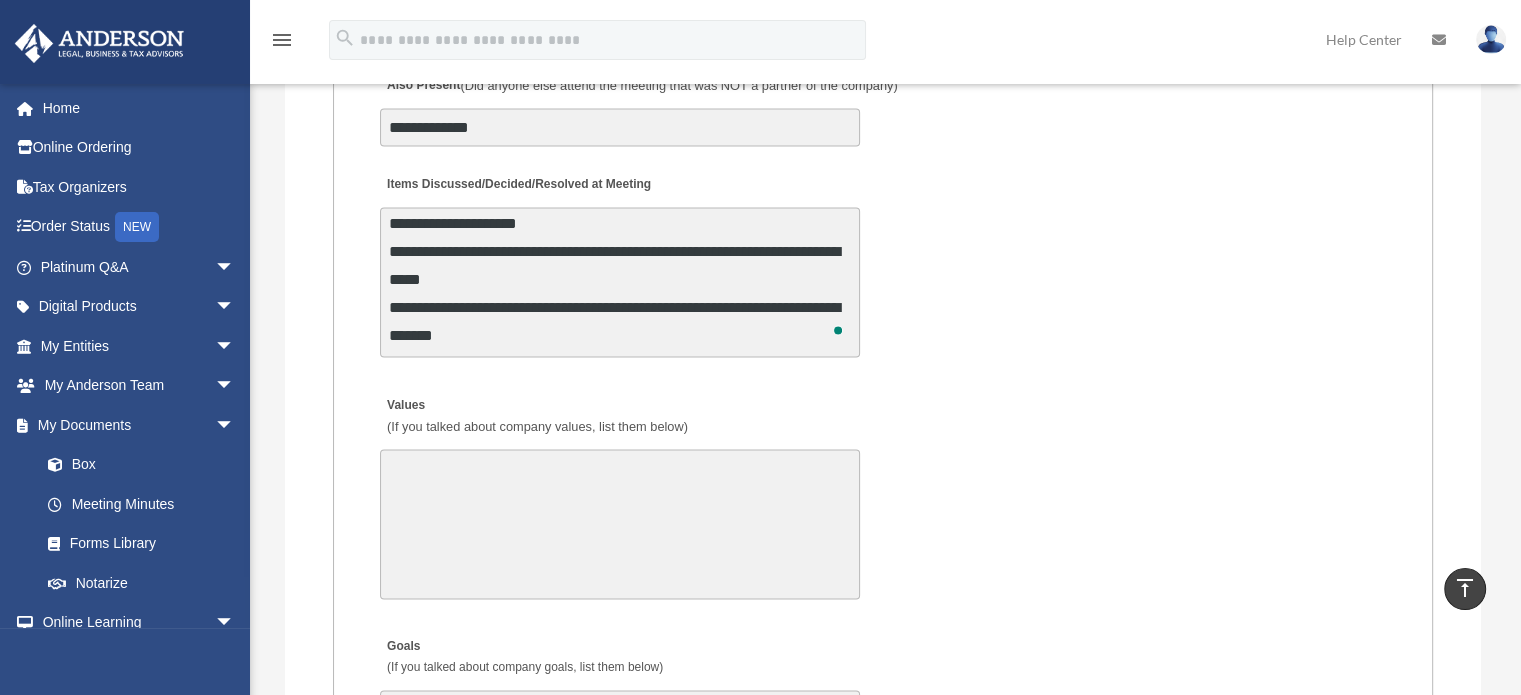 scroll, scrollTop: 3775, scrollLeft: 0, axis: vertical 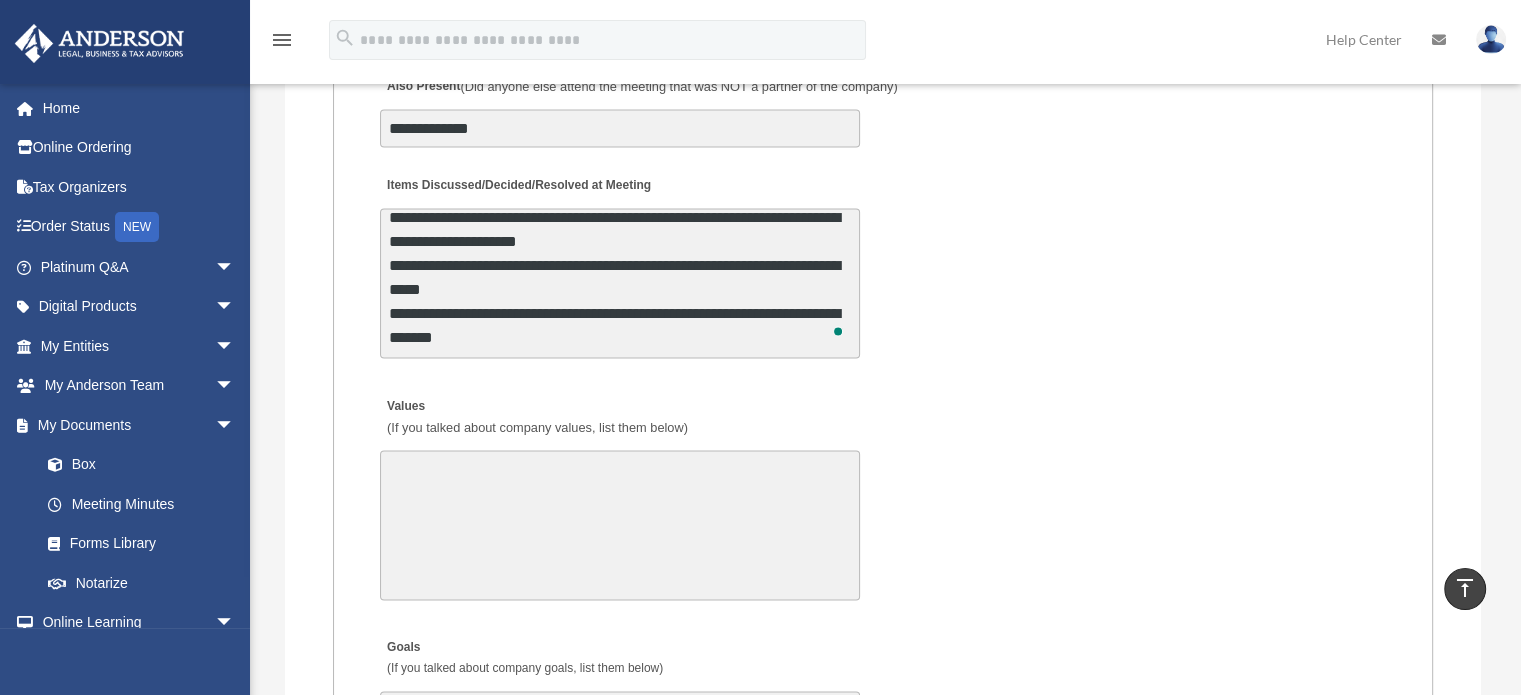click on "**********" at bounding box center (620, 283) 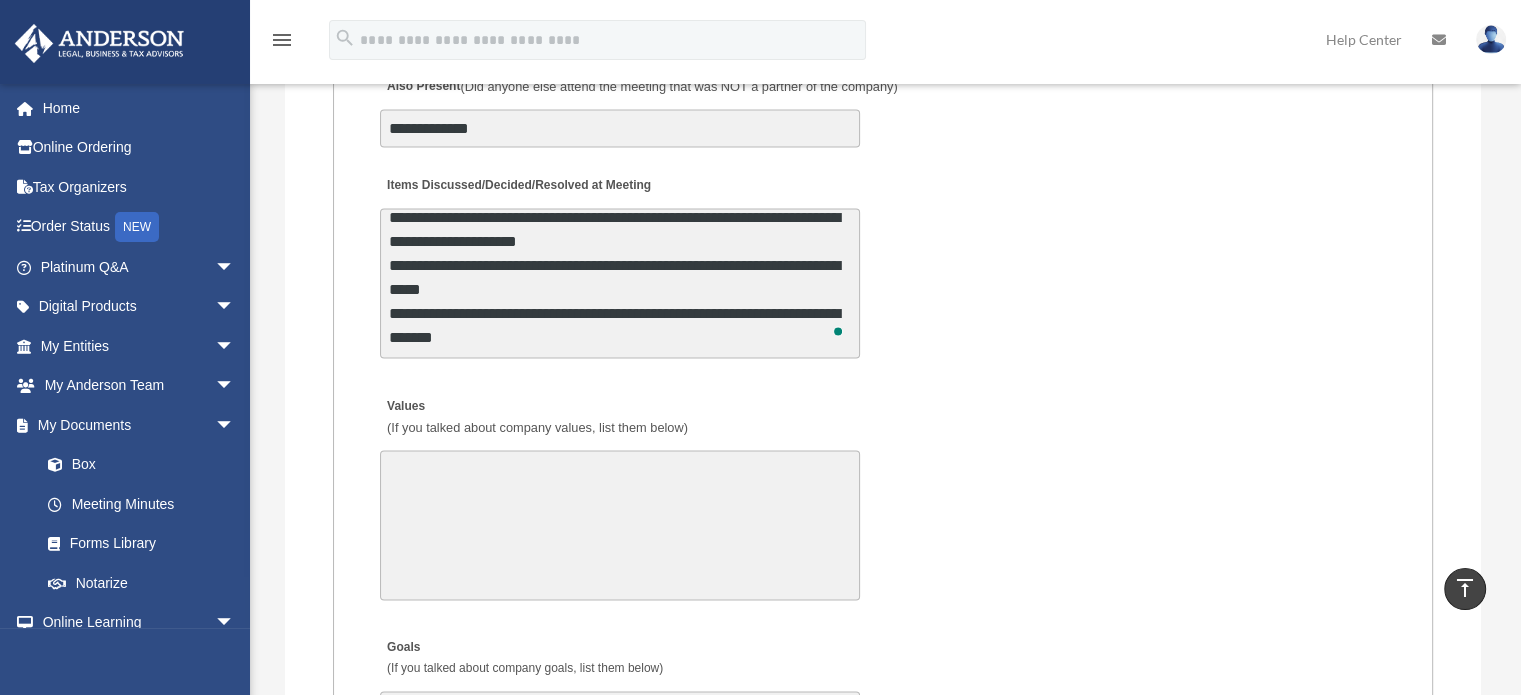 scroll, scrollTop: 11, scrollLeft: 0, axis: vertical 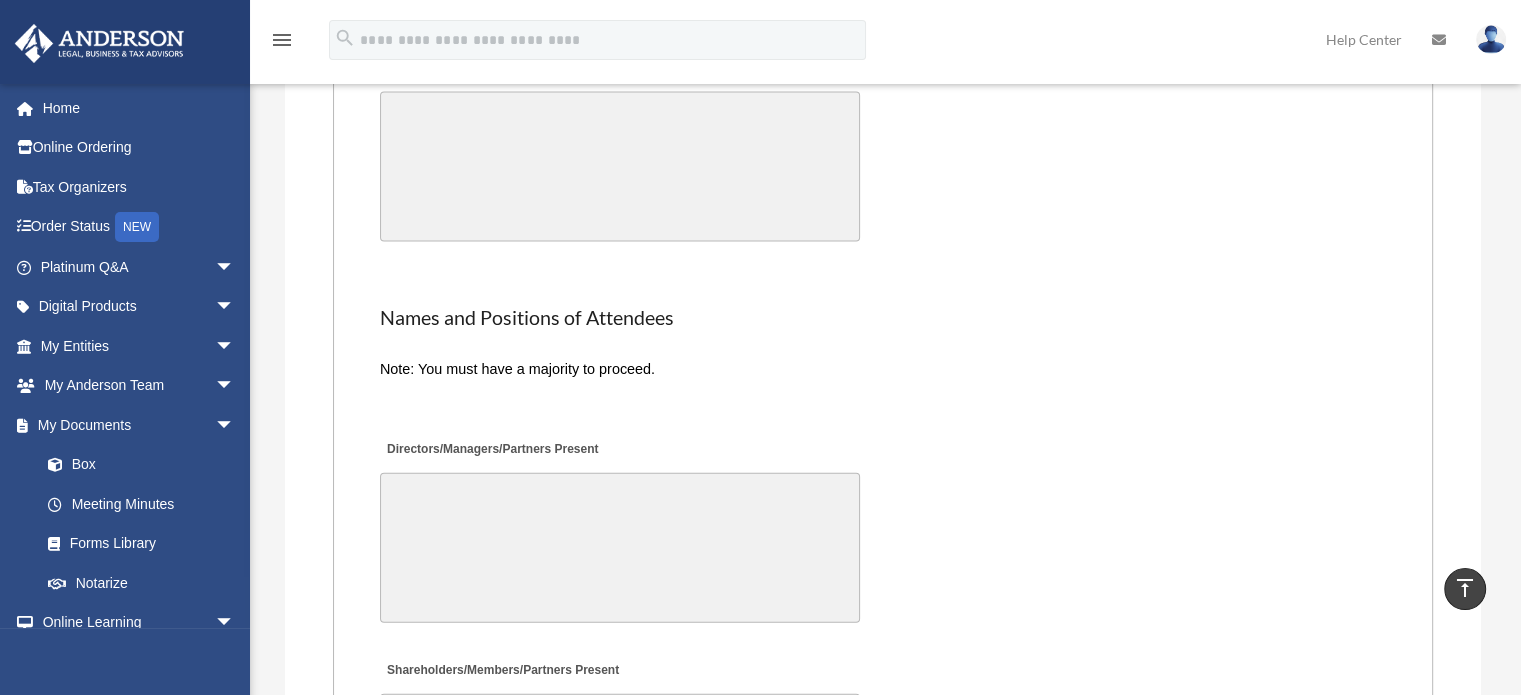 click on "Directors/Managers/Partners Present" at bounding box center (620, 548) 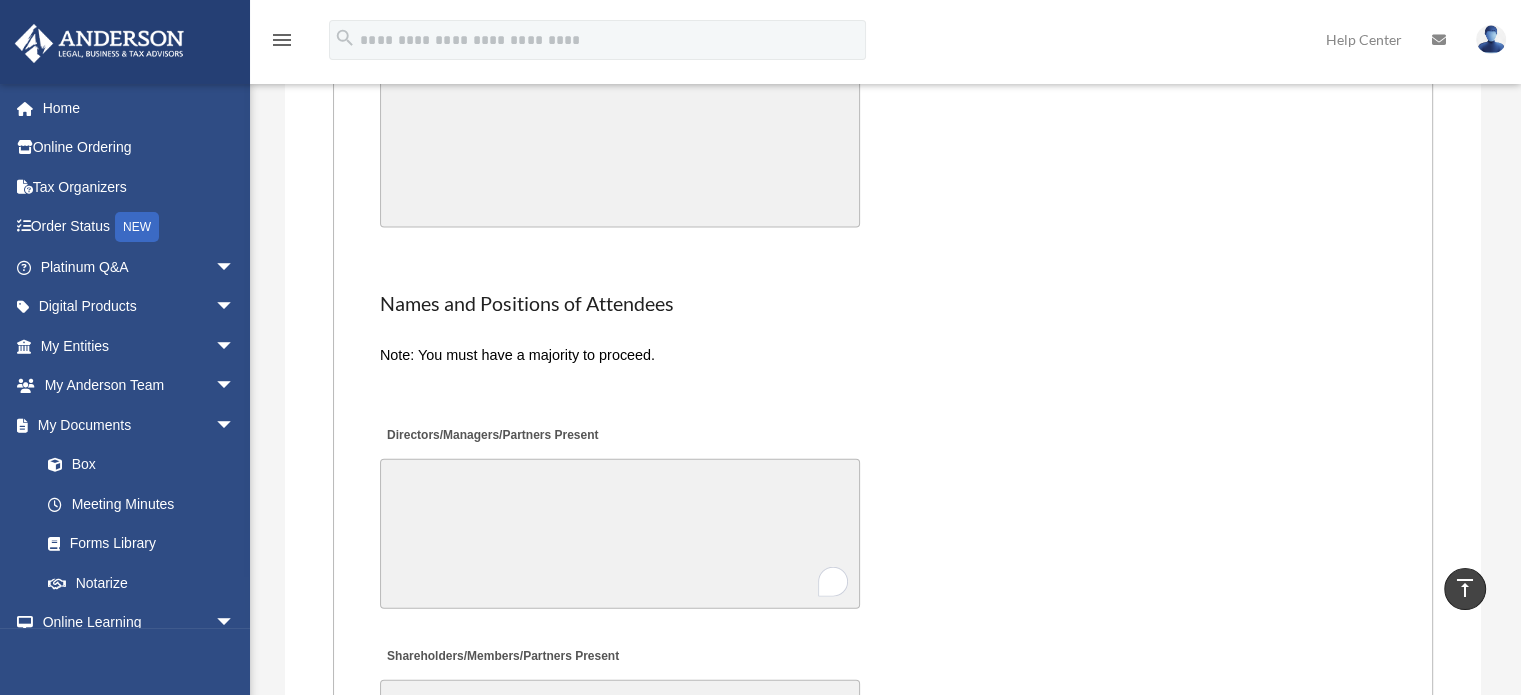 scroll, scrollTop: 4373, scrollLeft: 0, axis: vertical 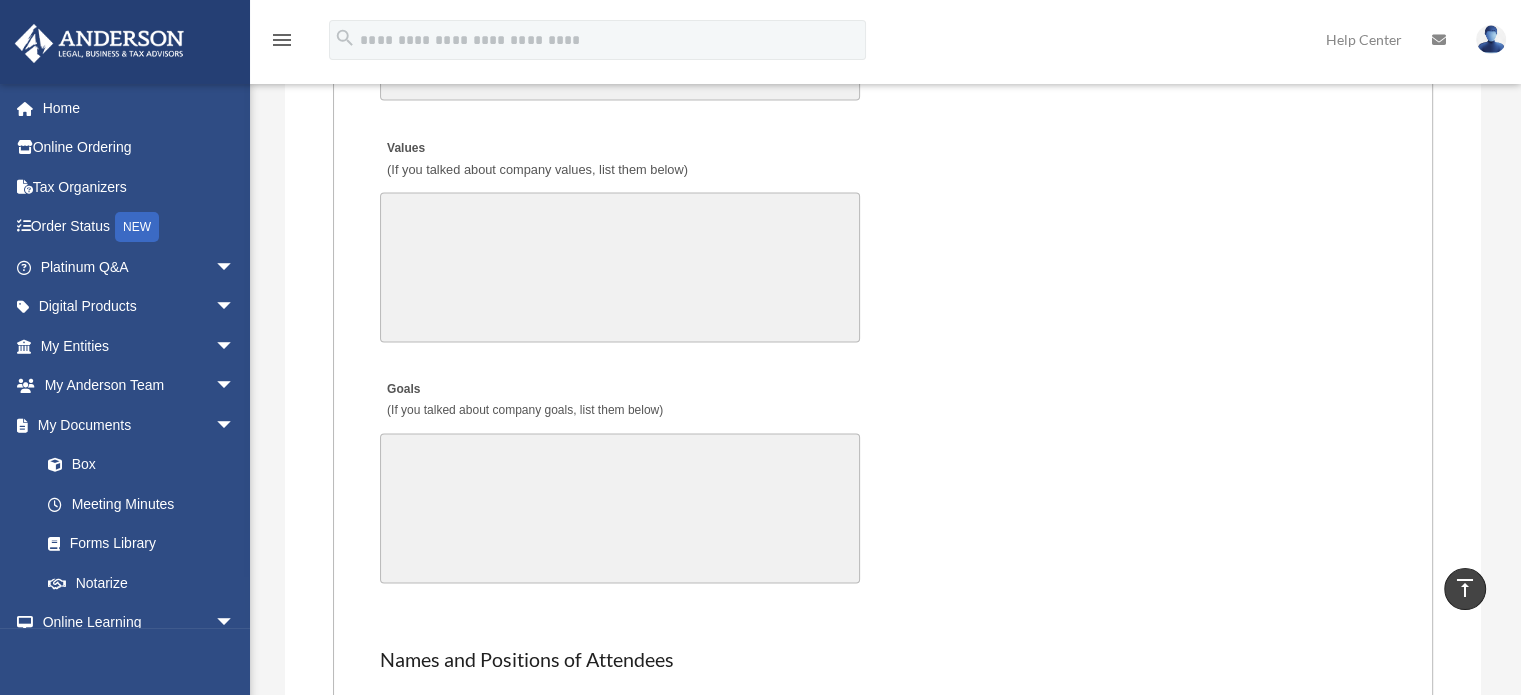 type on "**********" 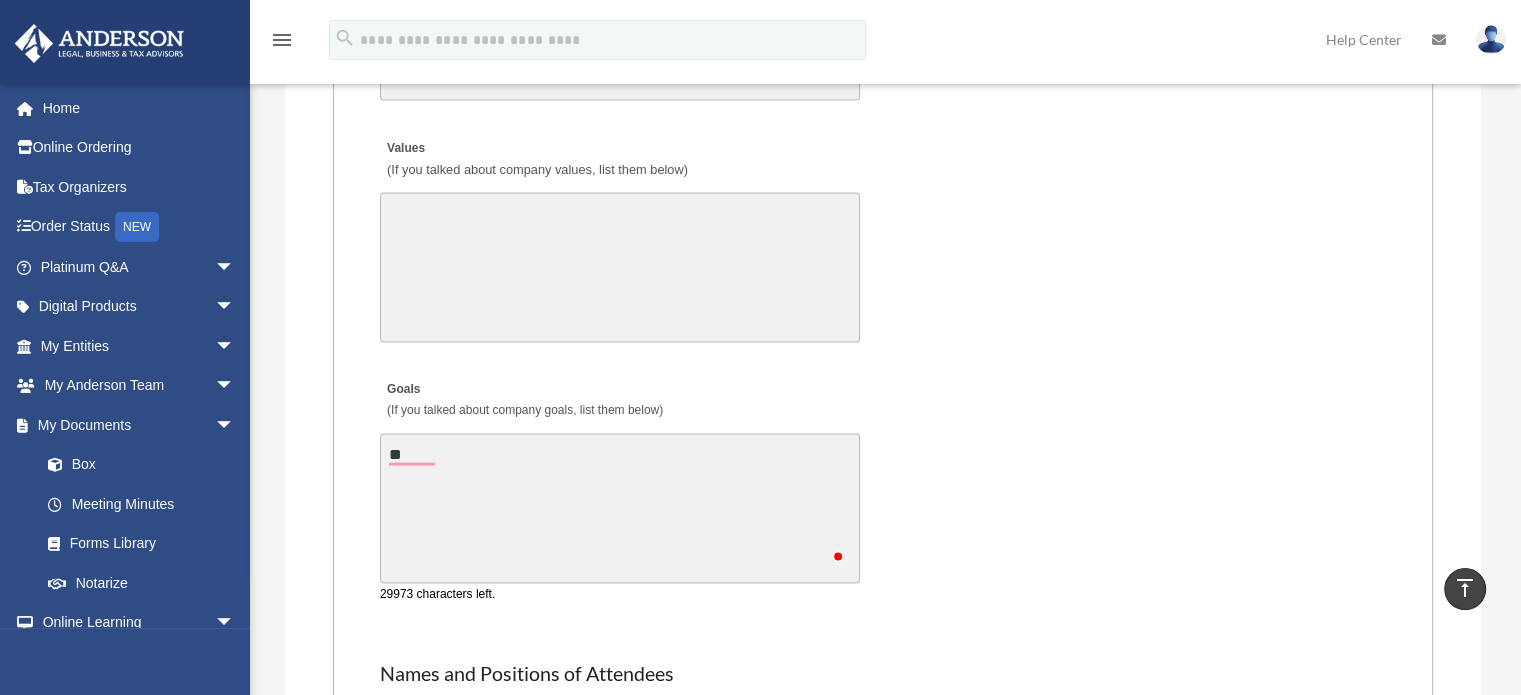 type on "*" 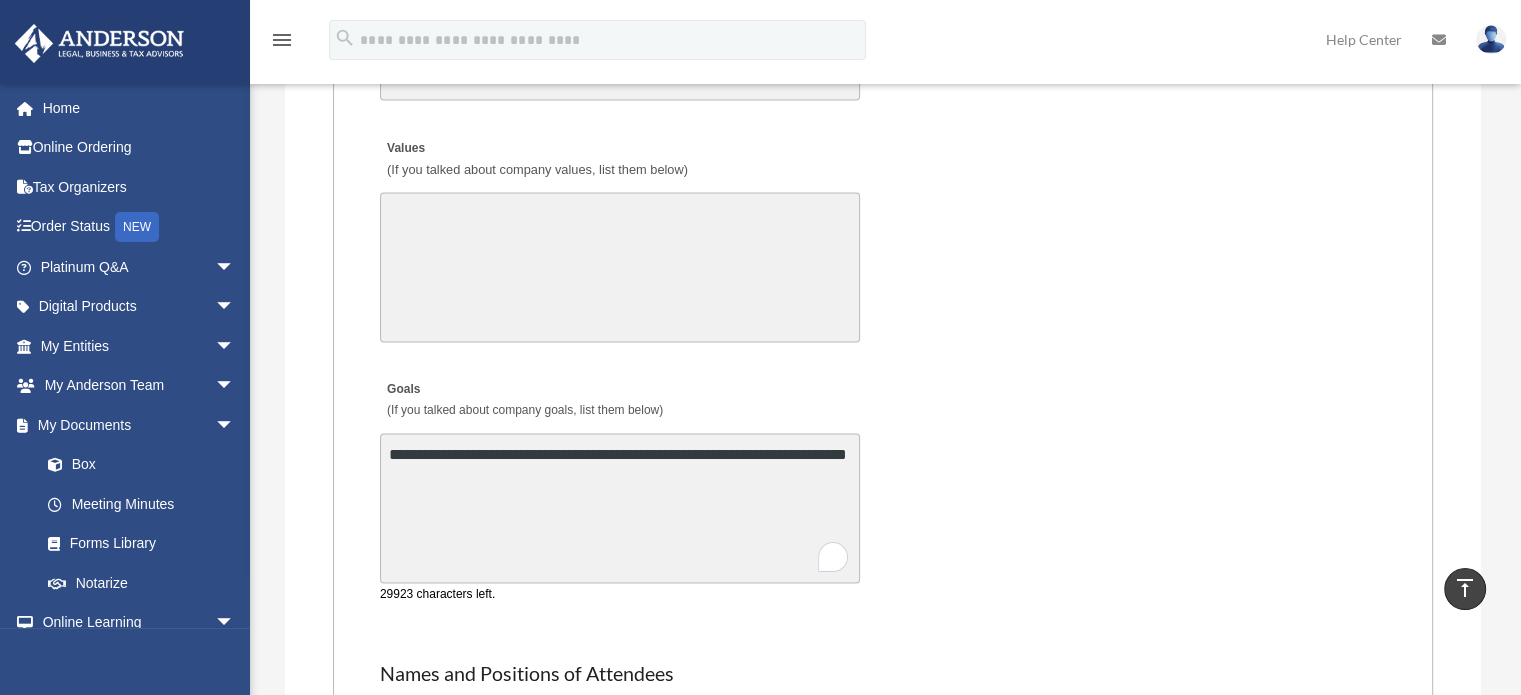 click on "**********" at bounding box center [620, 509] 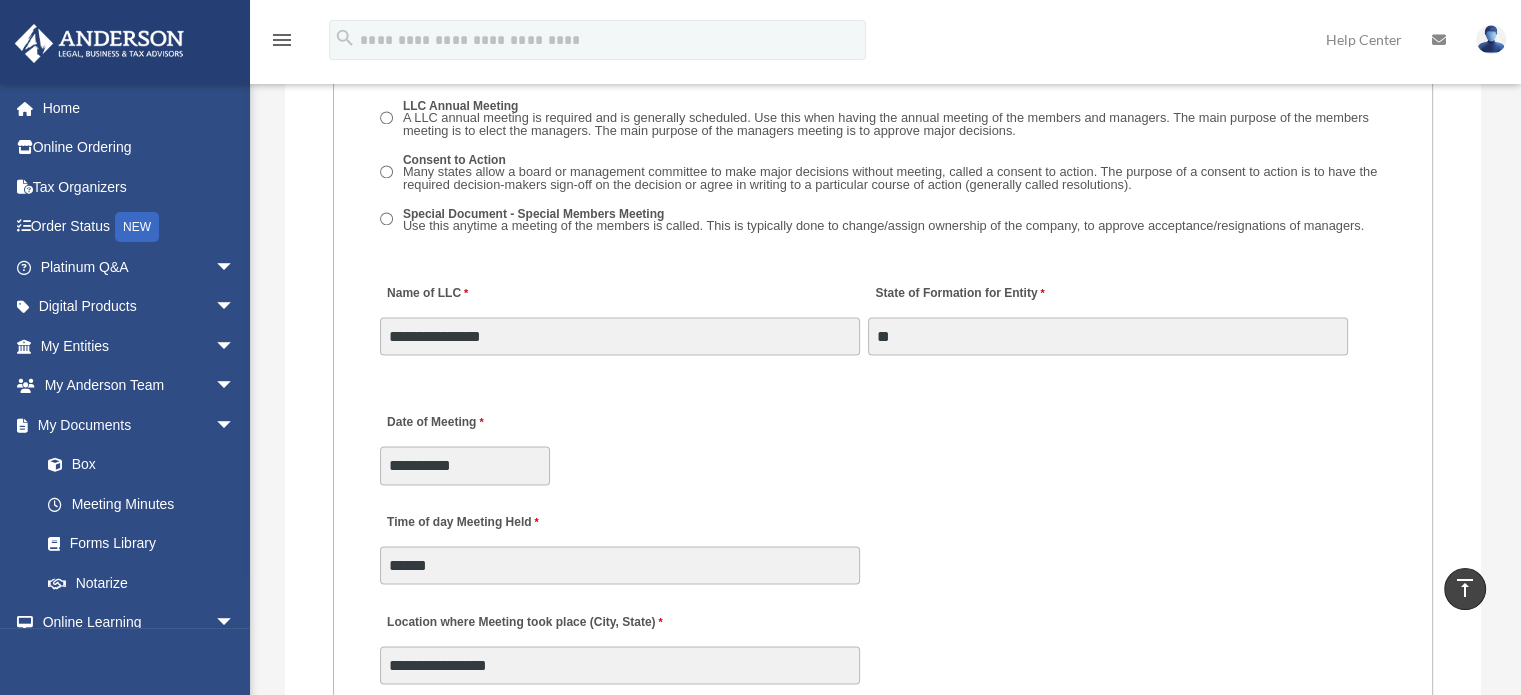 scroll, scrollTop: 3104, scrollLeft: 0, axis: vertical 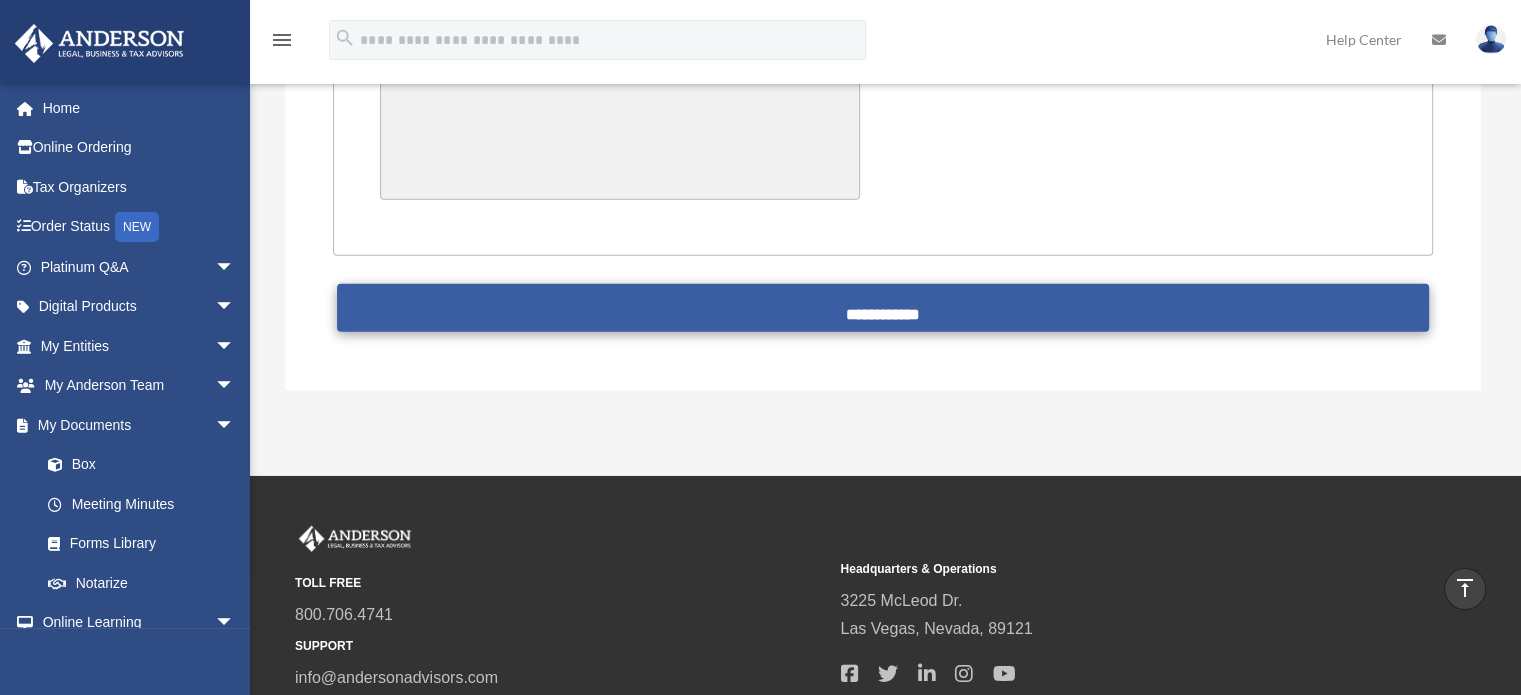 type on "**********" 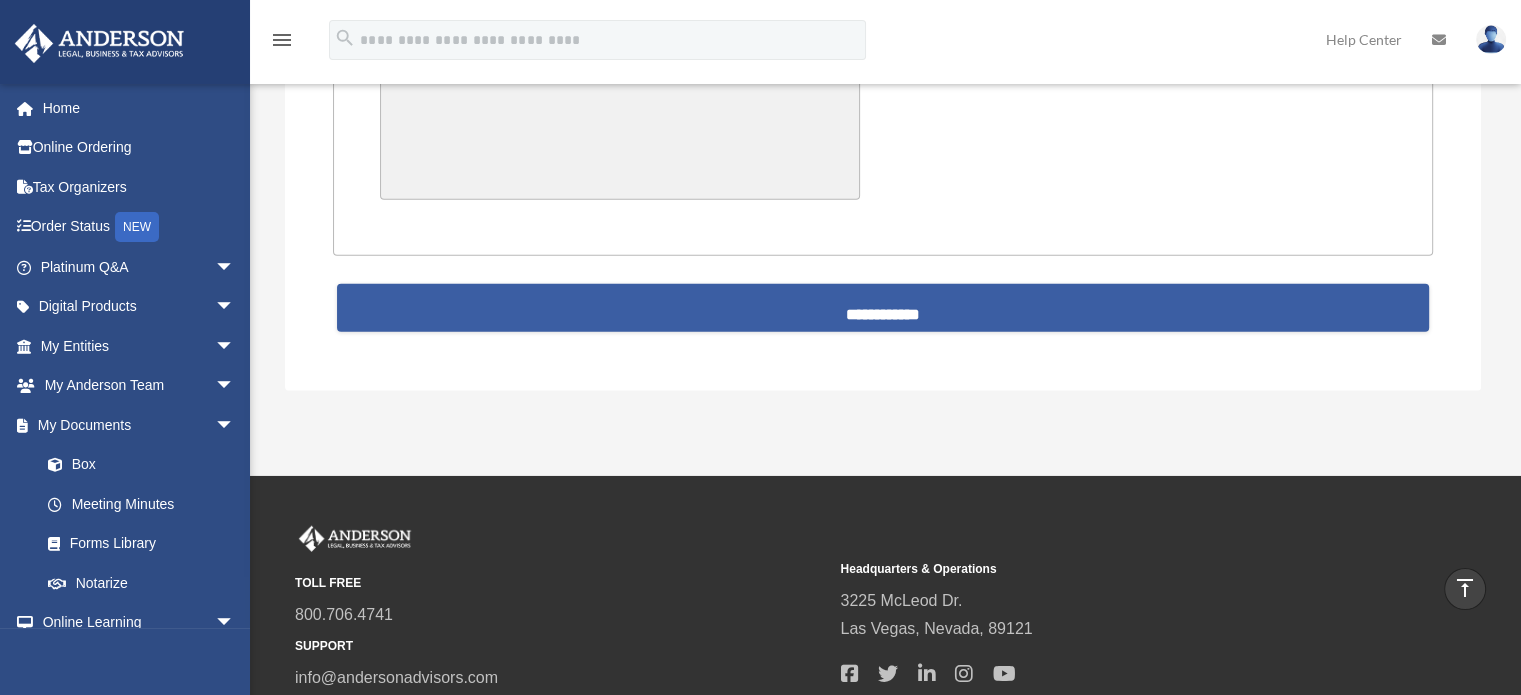 scroll, scrollTop: 5018, scrollLeft: 0, axis: vertical 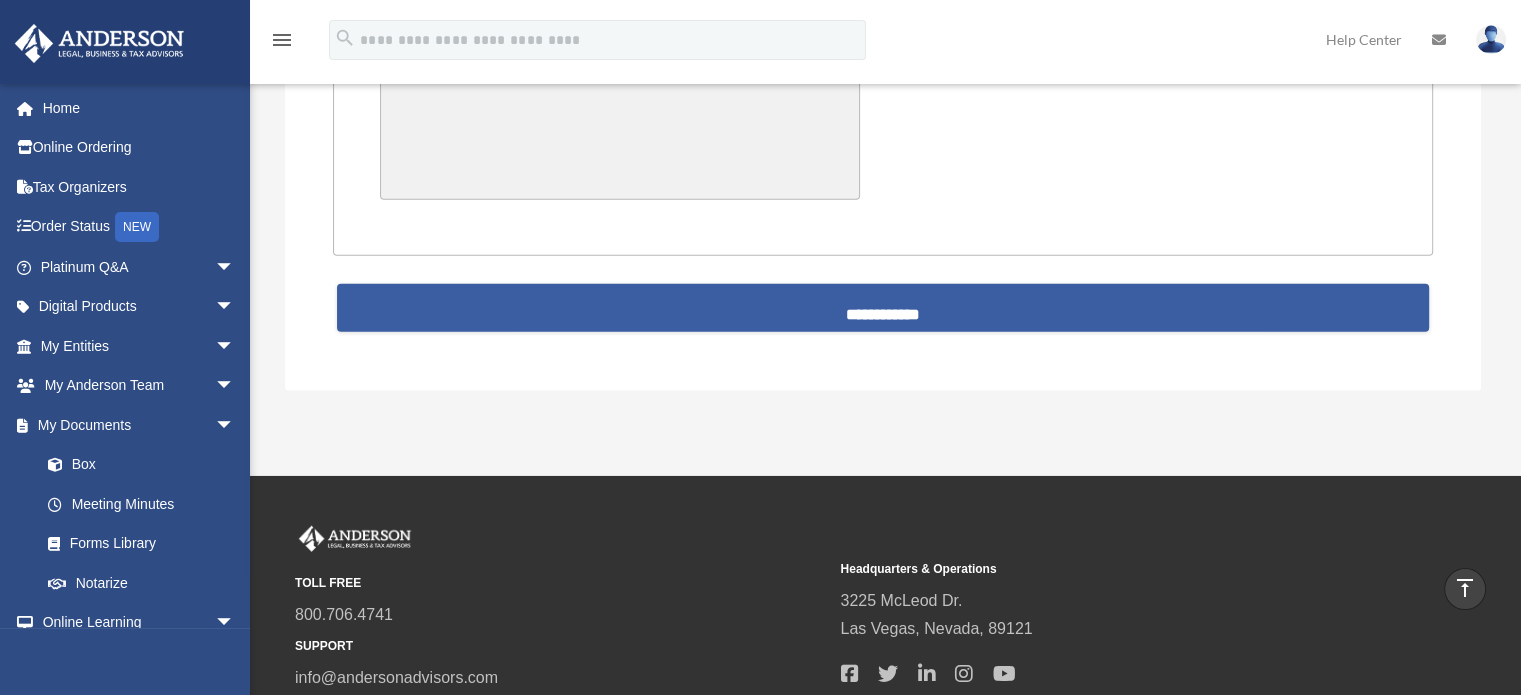 click on "**********" at bounding box center [883, 308] 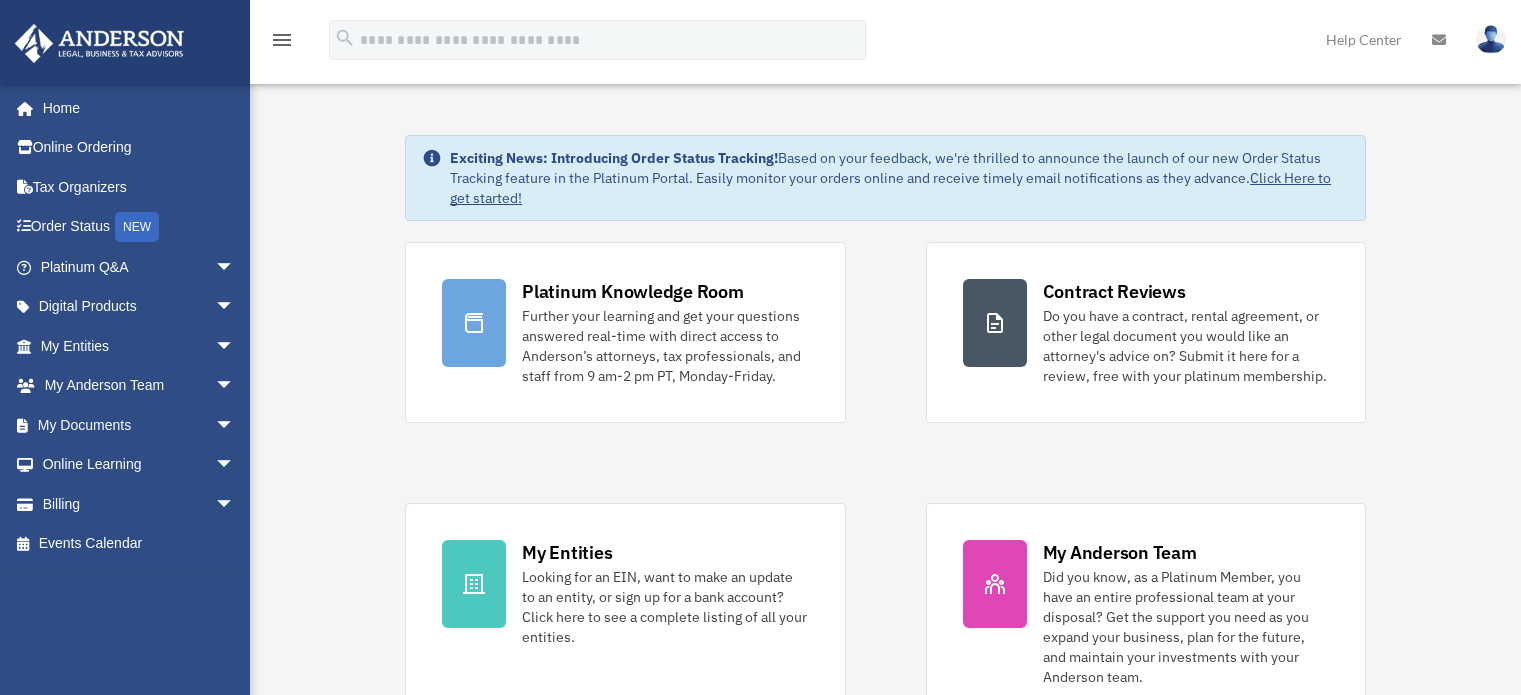 scroll, scrollTop: 0, scrollLeft: 0, axis: both 